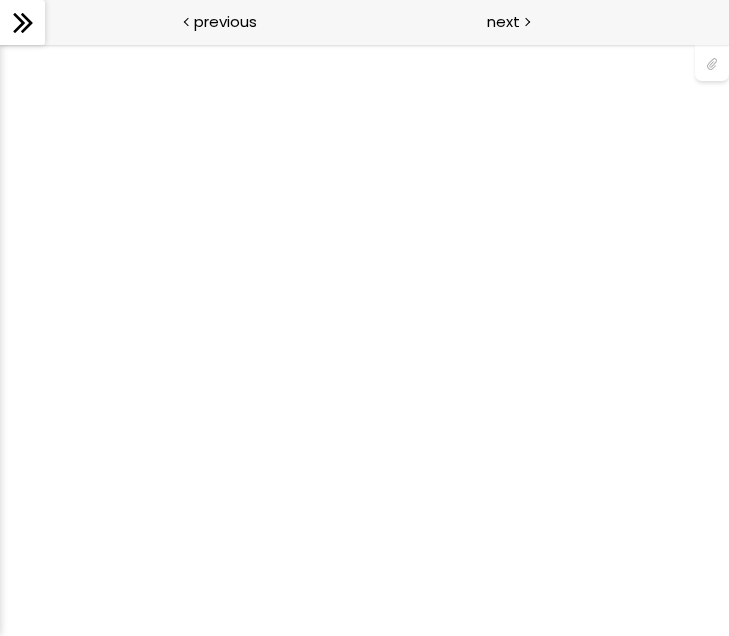 scroll, scrollTop: 0, scrollLeft: 0, axis: both 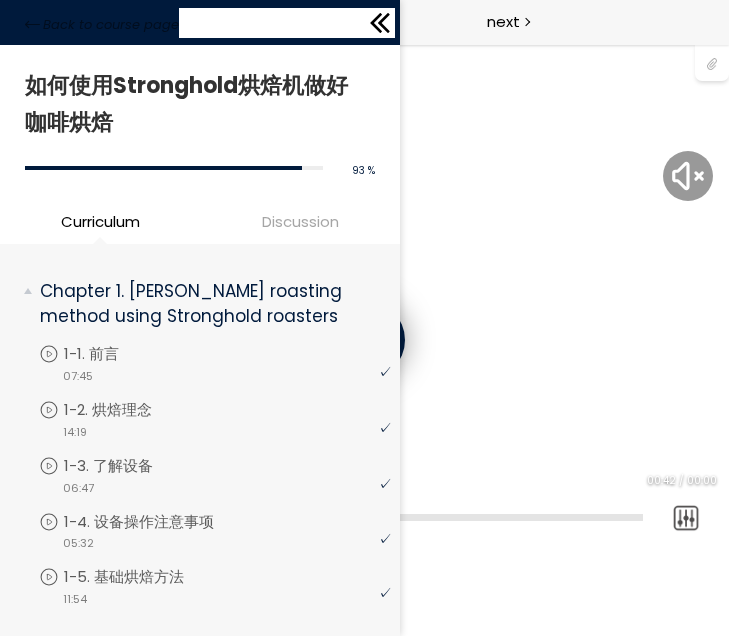 click on "Back to course page" at bounding box center (200, 22) 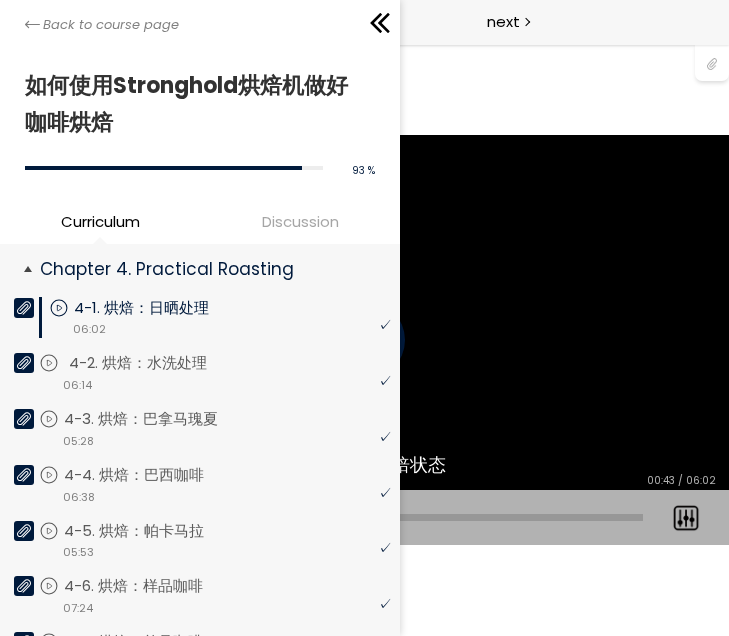 scroll, scrollTop: 1131, scrollLeft: 0, axis: vertical 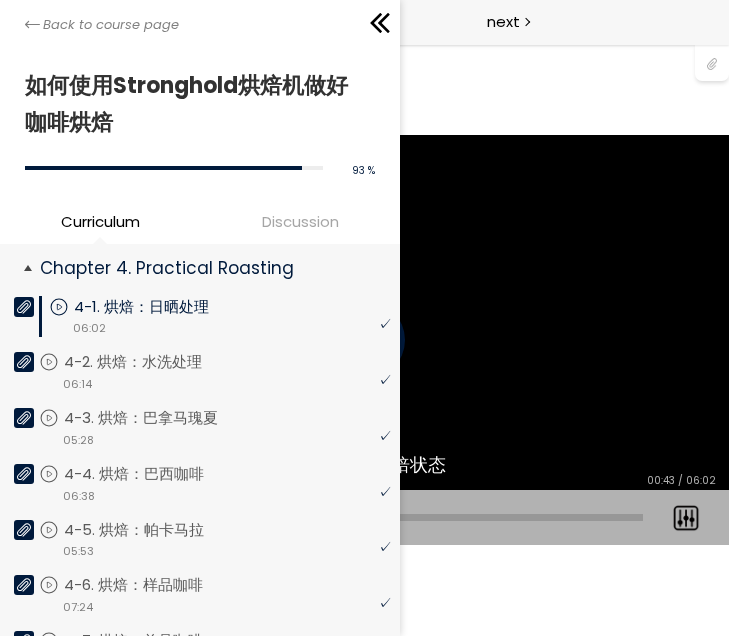 click on "You have to complete unit (4-1. 烘焙：日晒处理) in order to continue.
4-1. 烘焙：日晒处理   video     06:02" at bounding box center [214, 324] 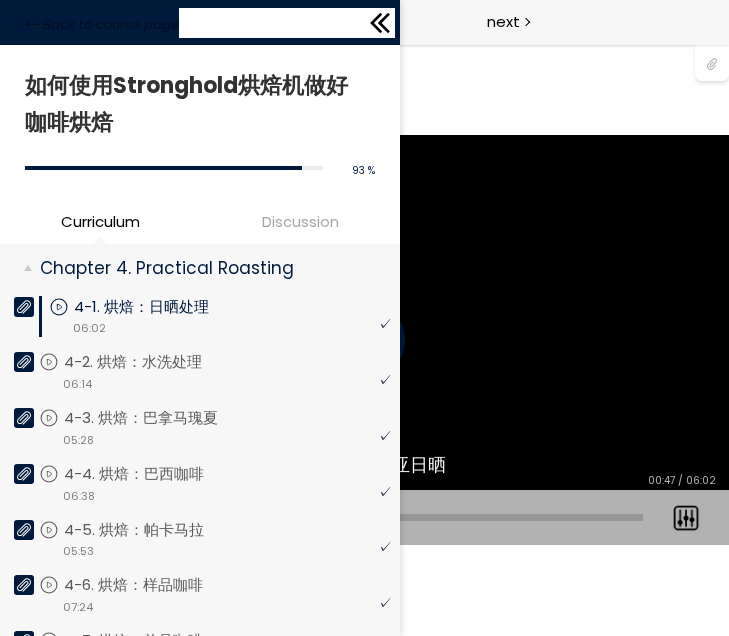 click on "Back to course page" at bounding box center (200, 22) 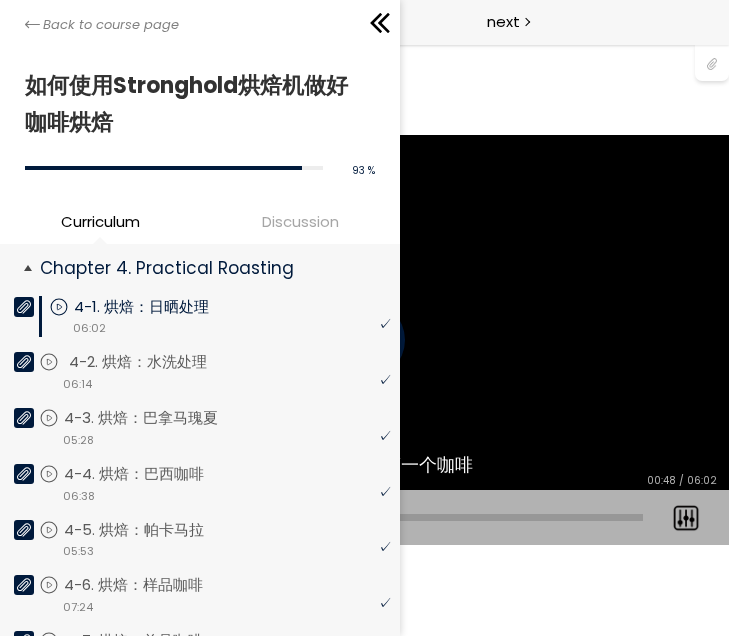 click on "4-2. 烘焙：水洗处理" at bounding box center [158, 362] 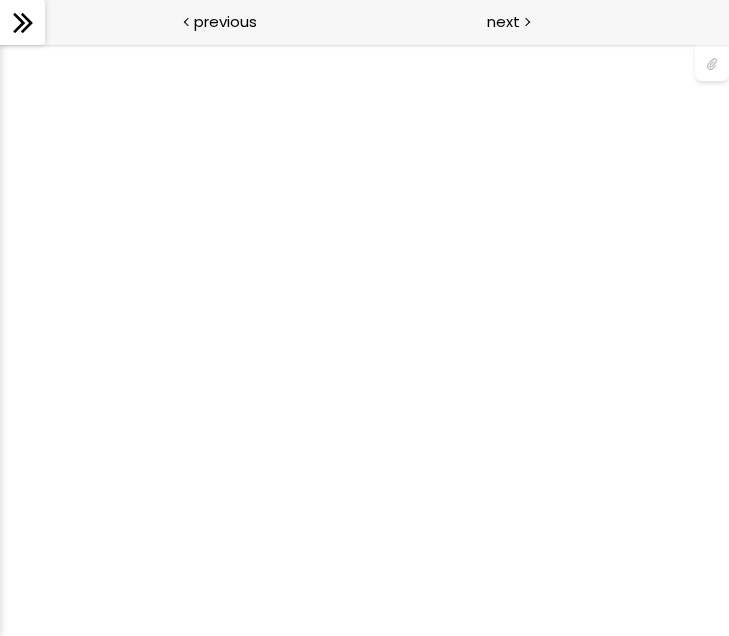 scroll, scrollTop: 0, scrollLeft: 0, axis: both 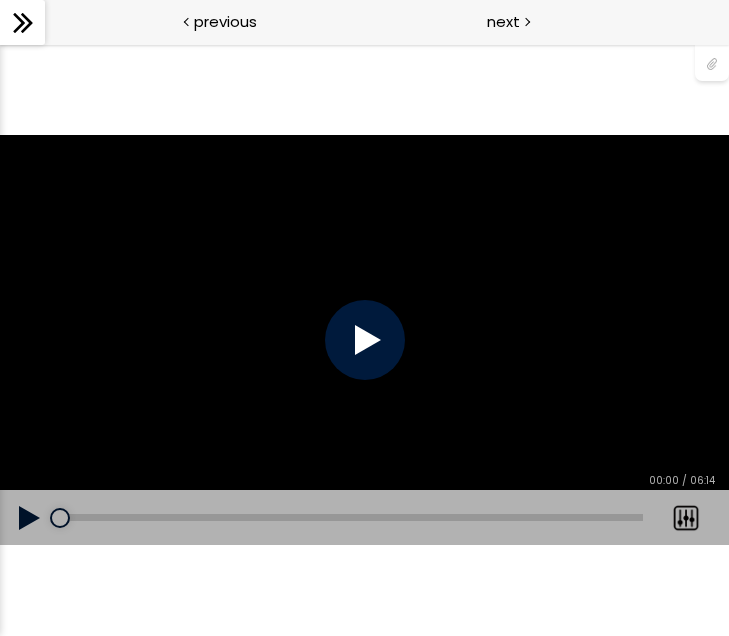 click at bounding box center (365, 340) 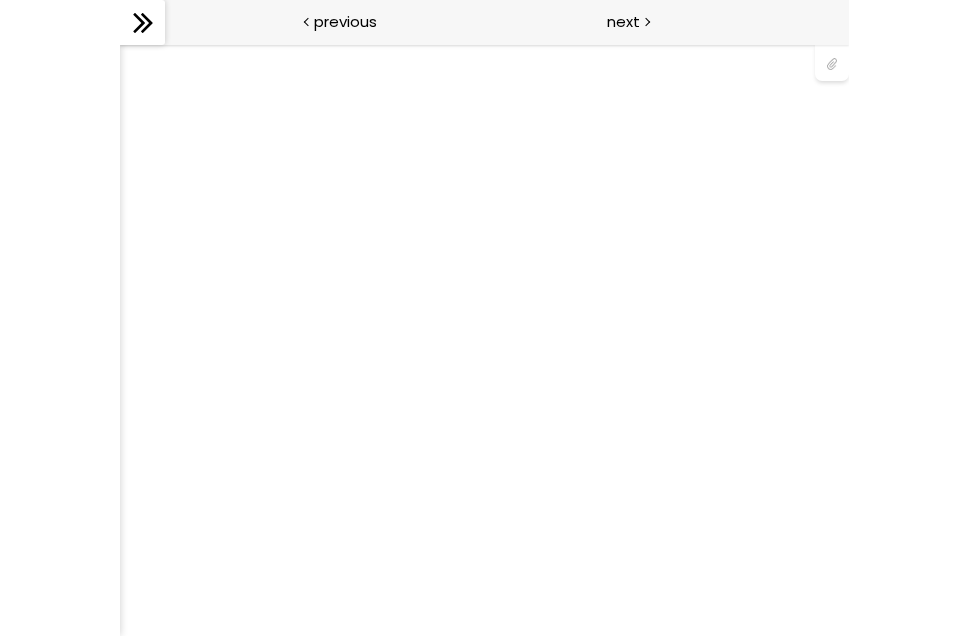 scroll, scrollTop: 0, scrollLeft: 0, axis: both 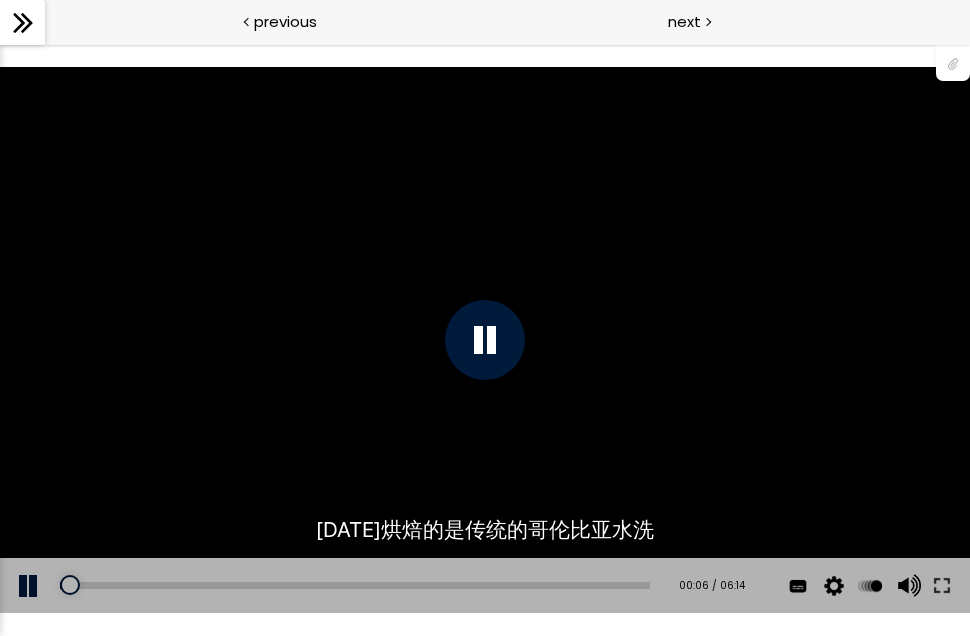 click at bounding box center (485, 340) 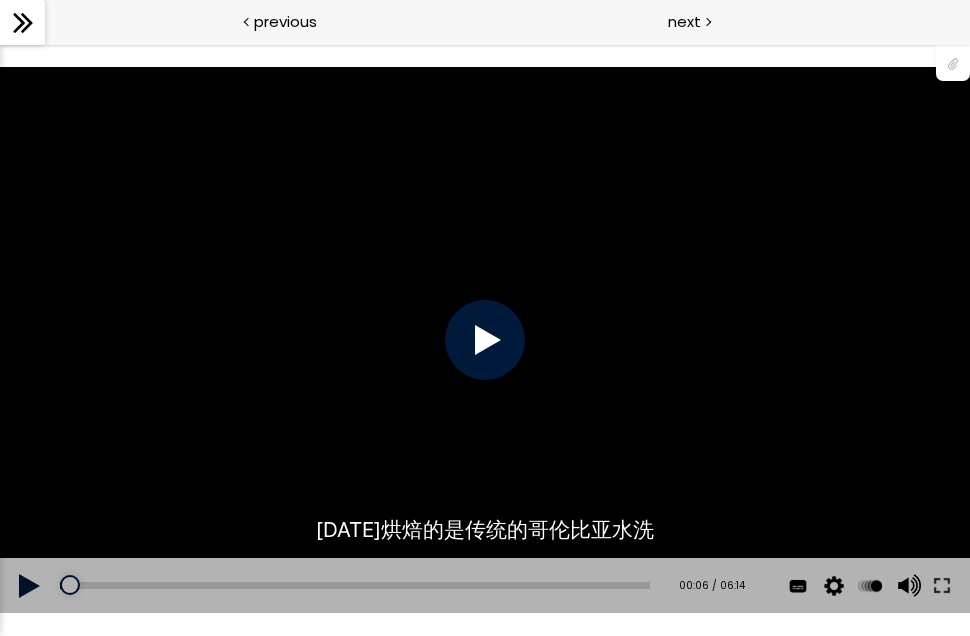 click at bounding box center (485, 340) 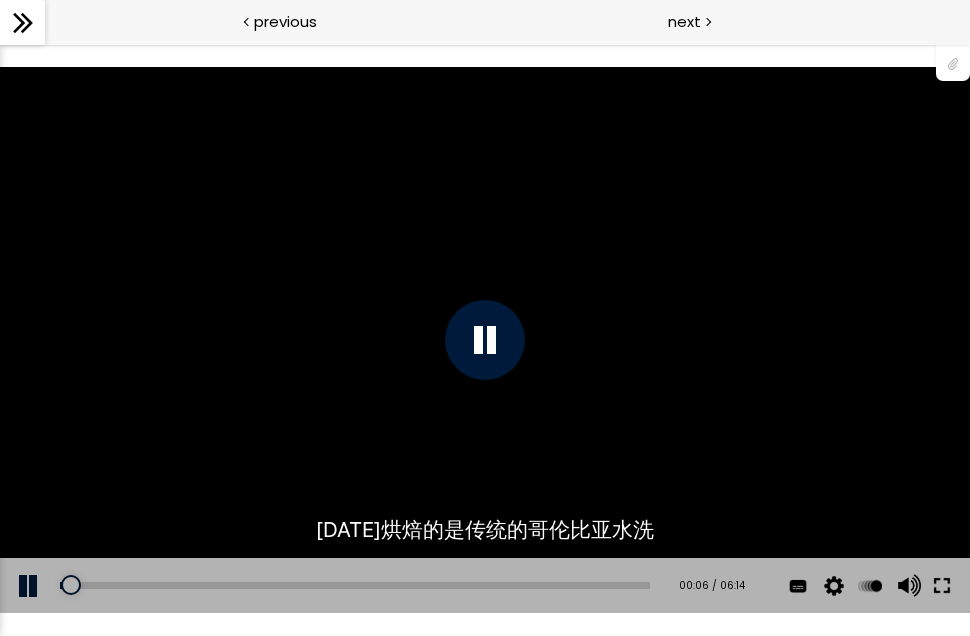 click at bounding box center (942, 586) 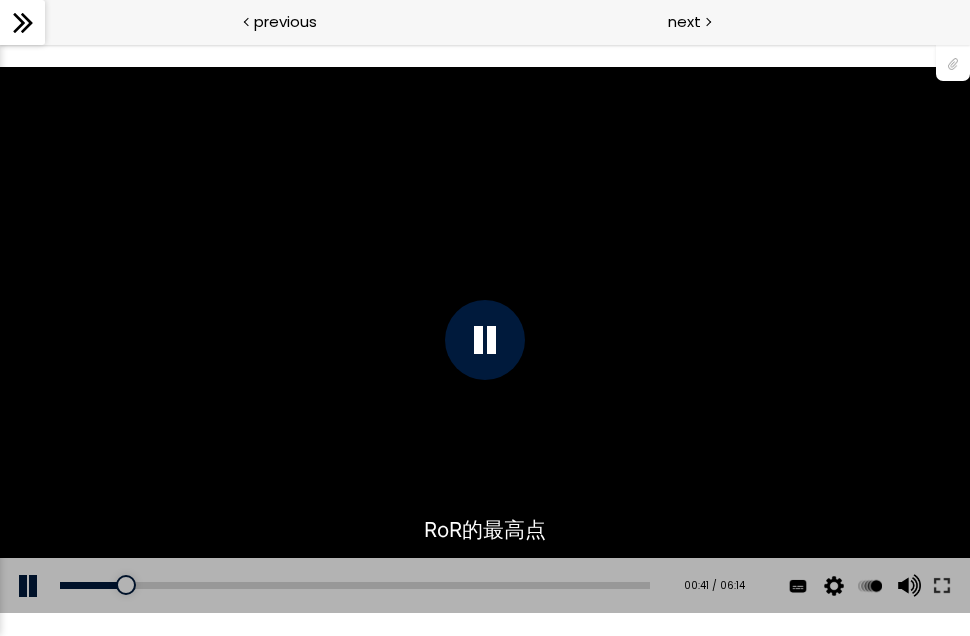 click at bounding box center [485, 340] 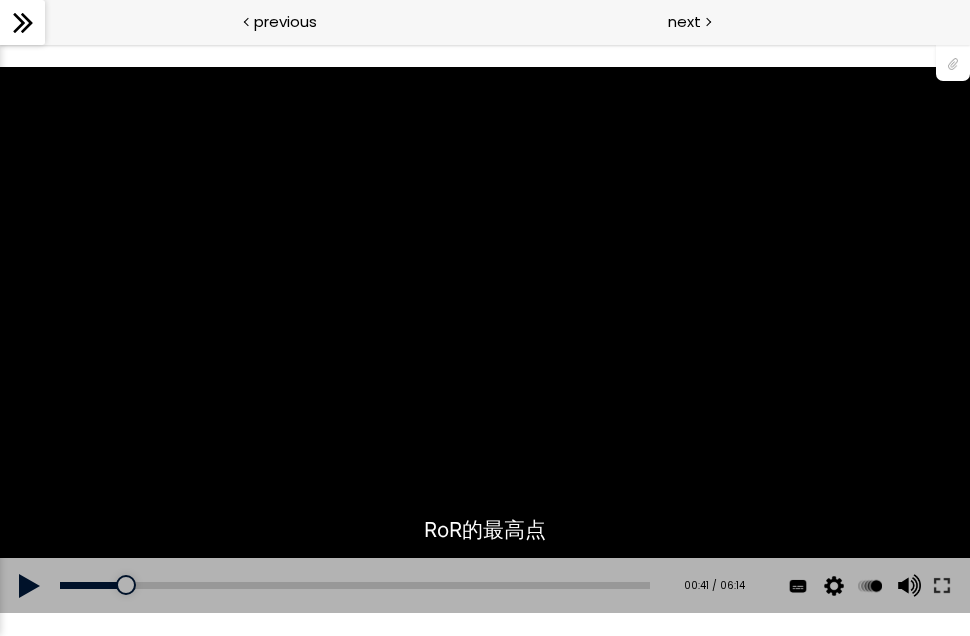 click on "使用的生咖啡豆数量：600克
您可以点击上方的 📎 下载烘焙曲线。 使用的生咖啡豆数量：600克" at bounding box center [485, 339] 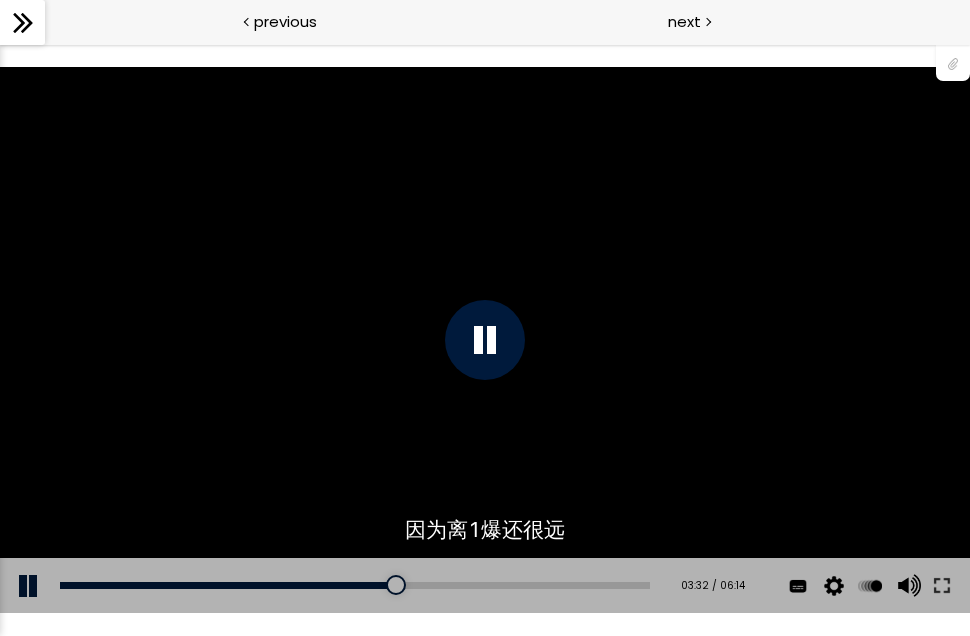 click on "使用的生咖啡豆数量：600克
您可以点击上方的 📎 下载烘焙曲线。 使用的生咖啡豆数量：600克" at bounding box center [485, 339] 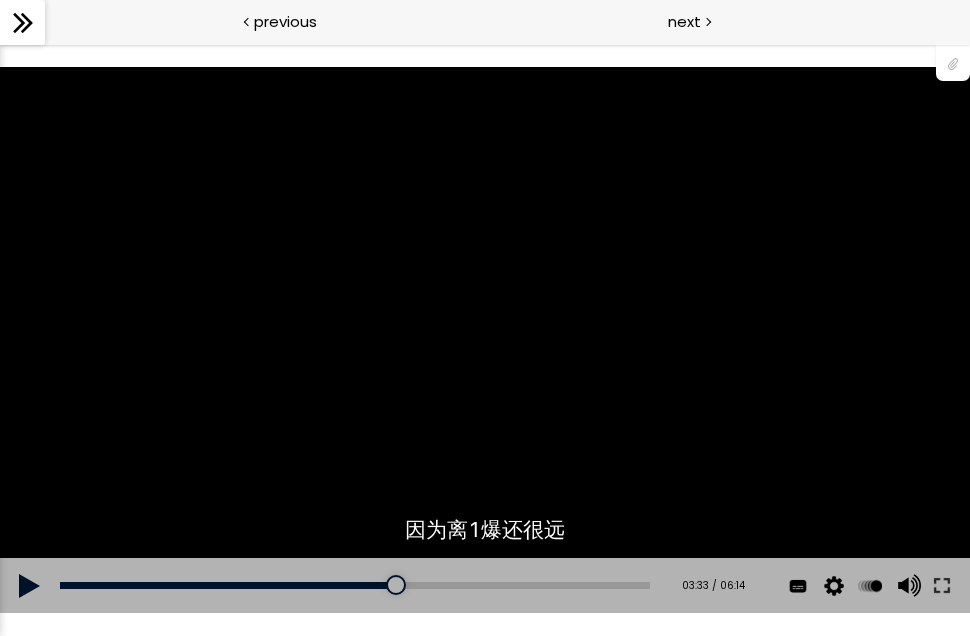 click on "使用的生咖啡豆数量：600克
您可以点击上方的 📎 下载烘焙曲线。 使用的生咖啡豆数量：600克" at bounding box center [485, 339] 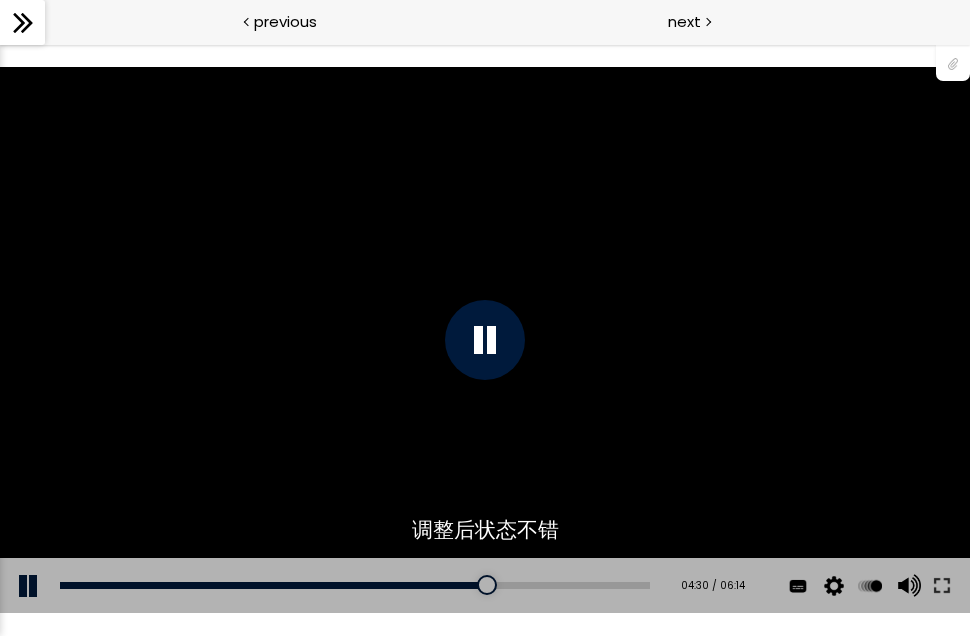 click at bounding box center [485, 340] 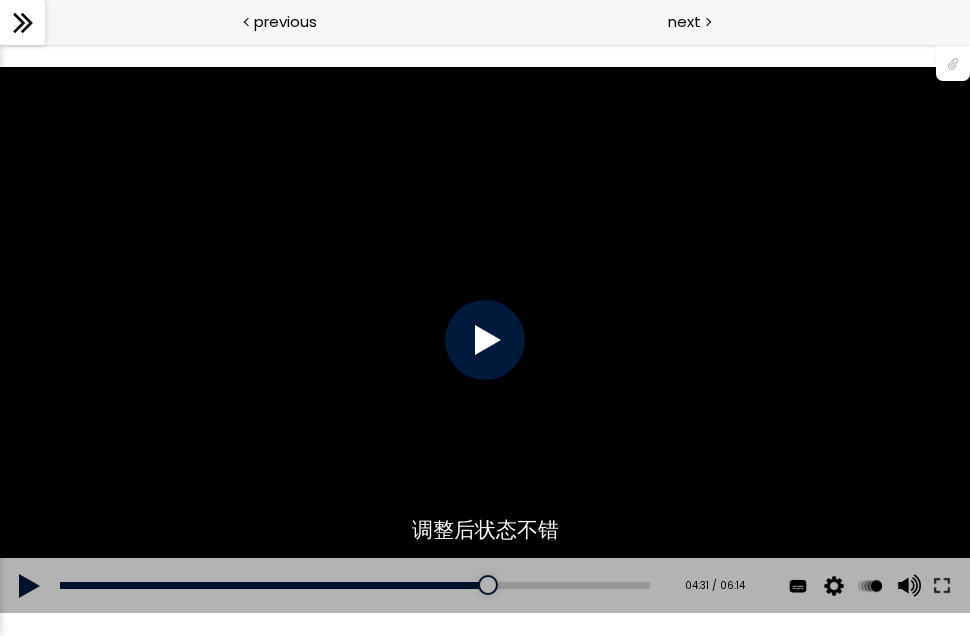 click at bounding box center [485, 340] 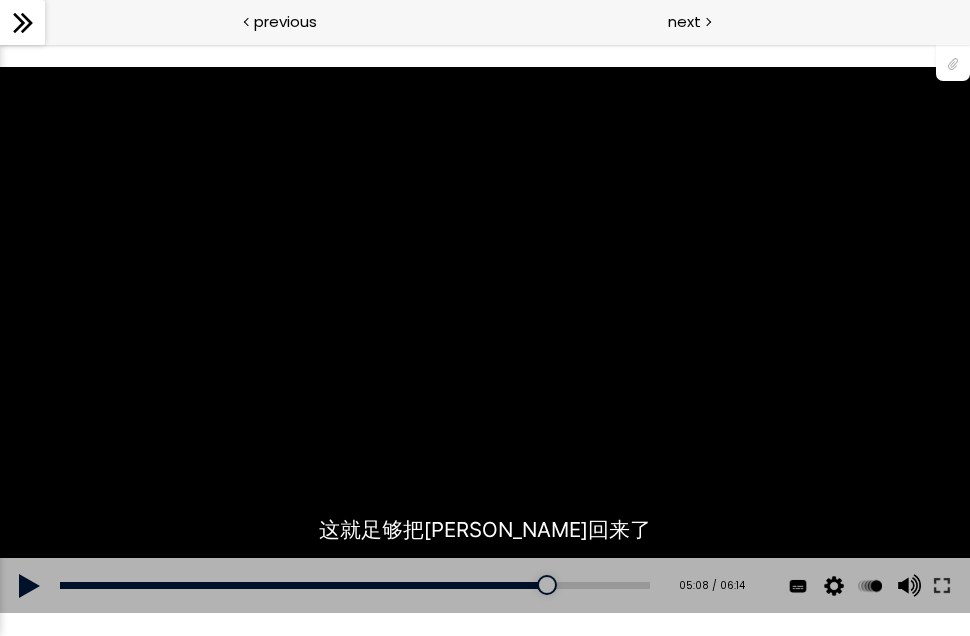 click on "使用的生咖啡豆数量：600克
您可以点击上方的 📎 下载烘焙曲线。 使用的生咖啡豆数量：600克" at bounding box center [485, 339] 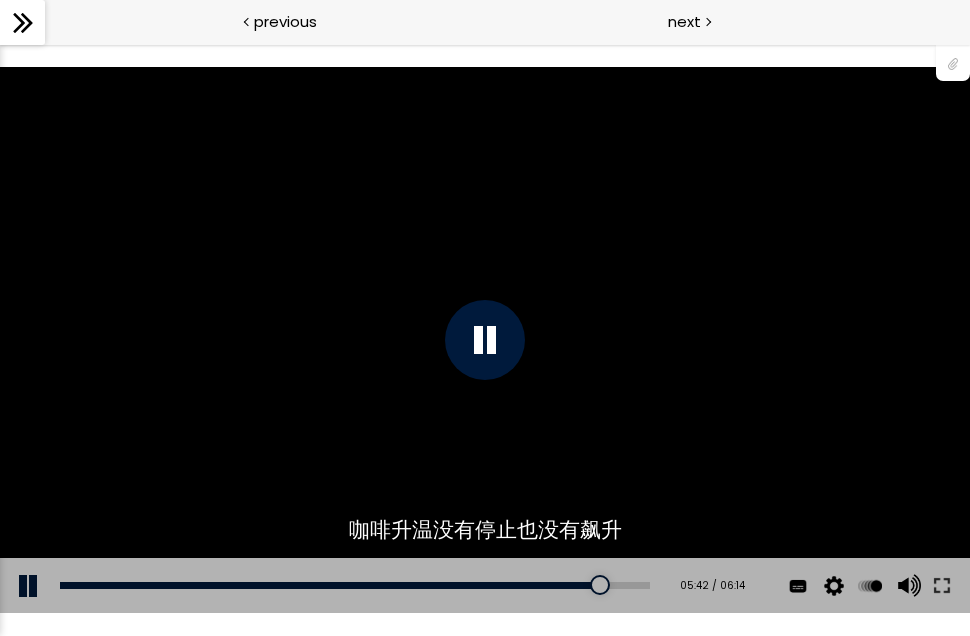 click on "使用的生咖啡豆数量：600克
您可以点击上方的 📎 下载烘焙曲线。 使用的生咖啡豆数量：600克" at bounding box center (485, 339) 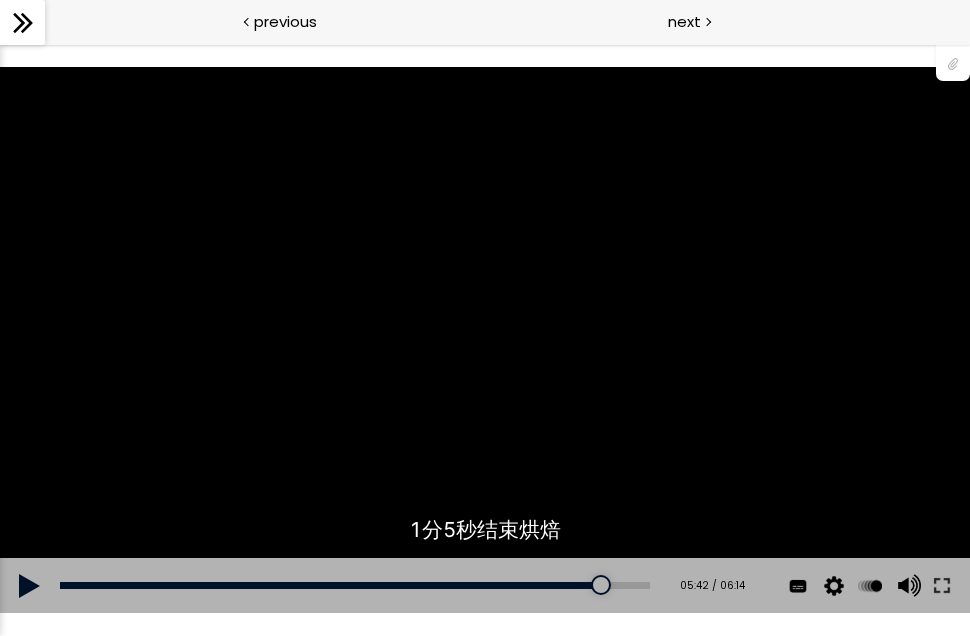click on "使用的生咖啡豆数量：600克
您可以点击上方的 📎 下载烘焙曲线。 使用的生咖啡豆数量：600克" at bounding box center (485, 339) 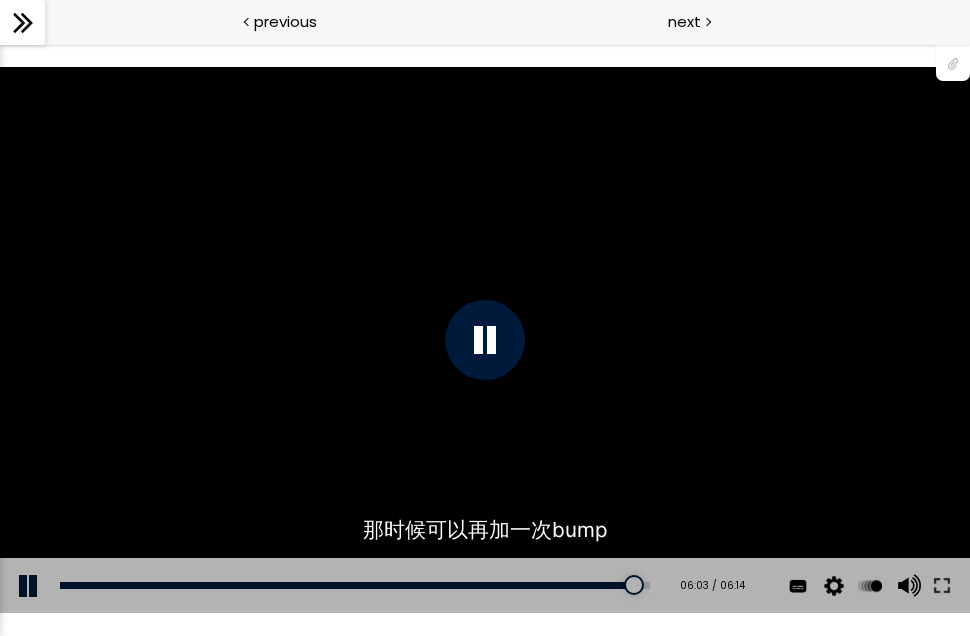 click at bounding box center [485, 340] 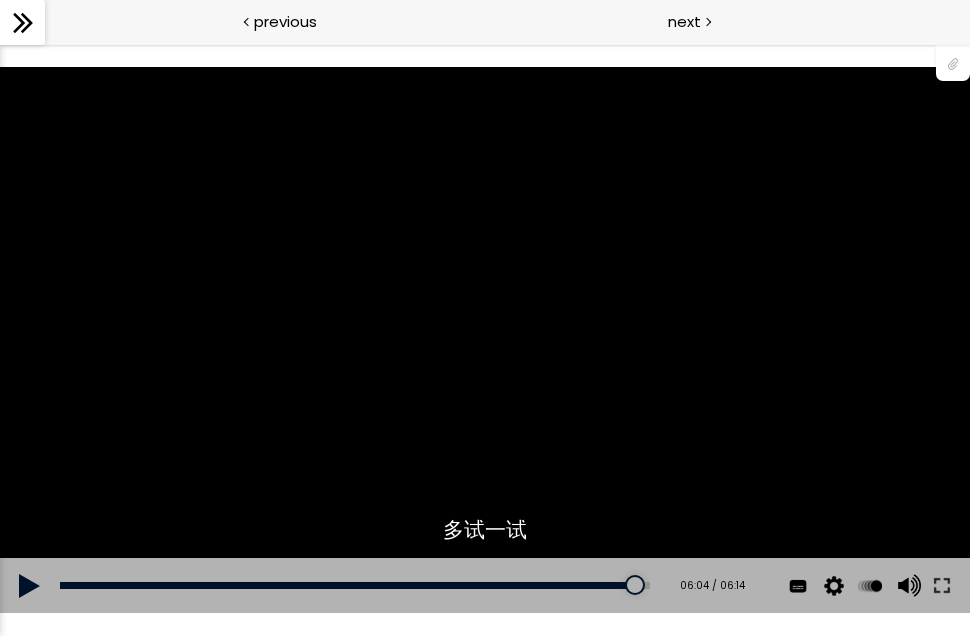 scroll, scrollTop: 0, scrollLeft: 0, axis: both 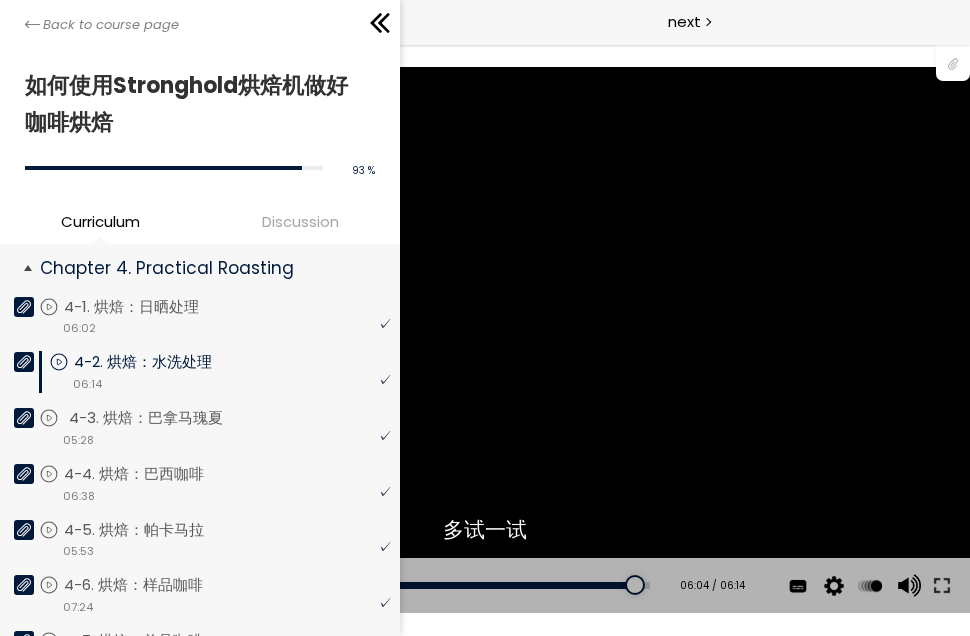 click on "4-3. 烘焙：巴拿马瑰夏" at bounding box center (166, 418) 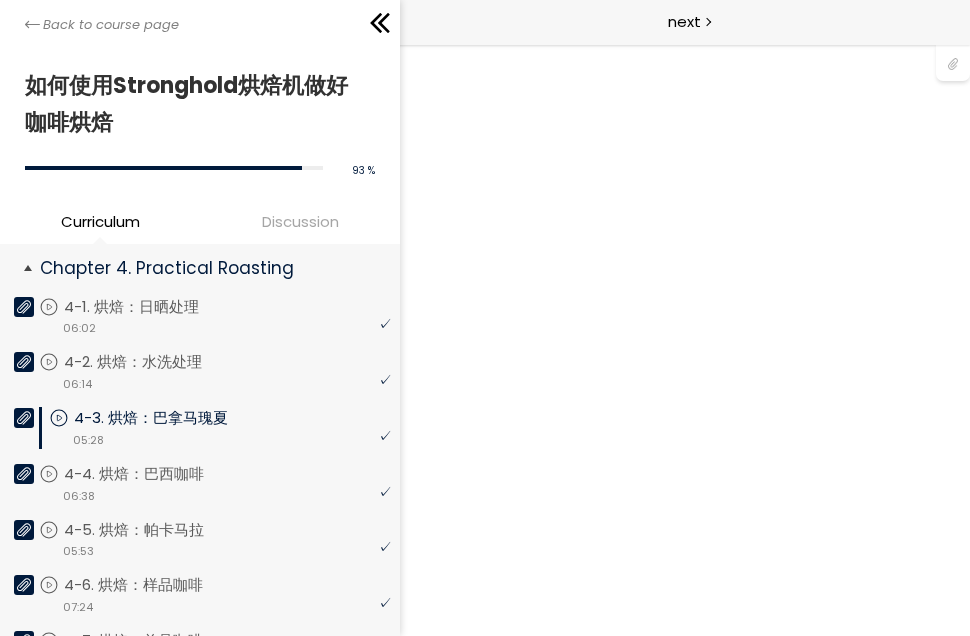 scroll, scrollTop: 0, scrollLeft: 0, axis: both 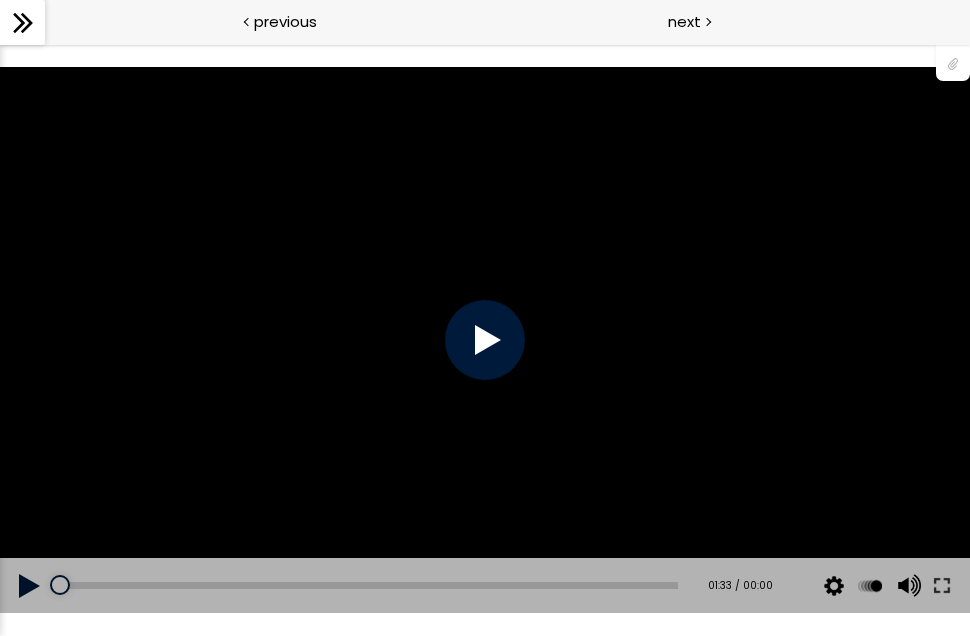 click at bounding box center (485, 340) 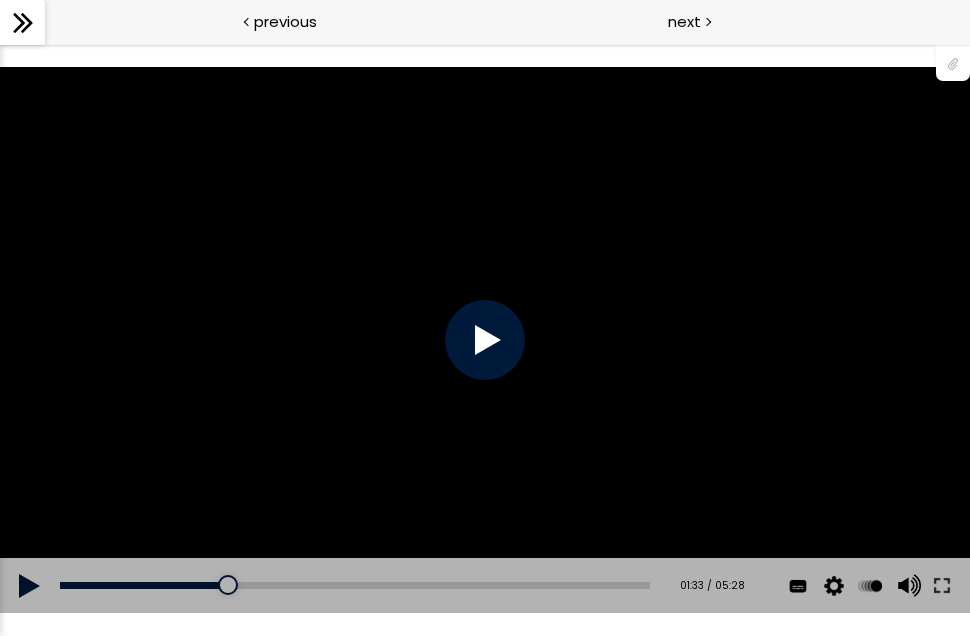 click at bounding box center [485, 340] 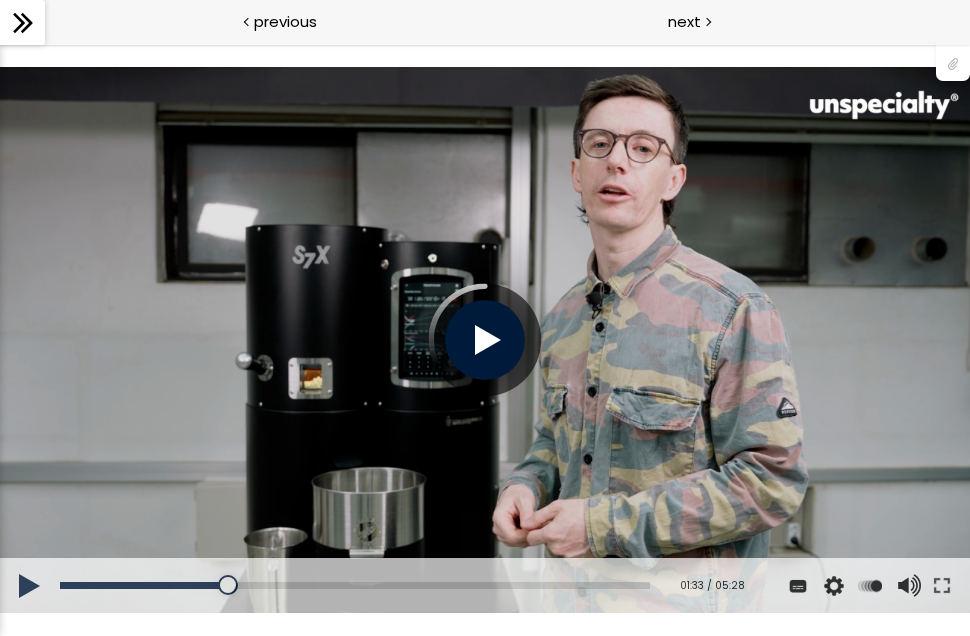 click on "您可以点击上方的 📎 下载烘焙曲线。 使用的生咖啡豆数量：600克" at bounding box center (485, 339) 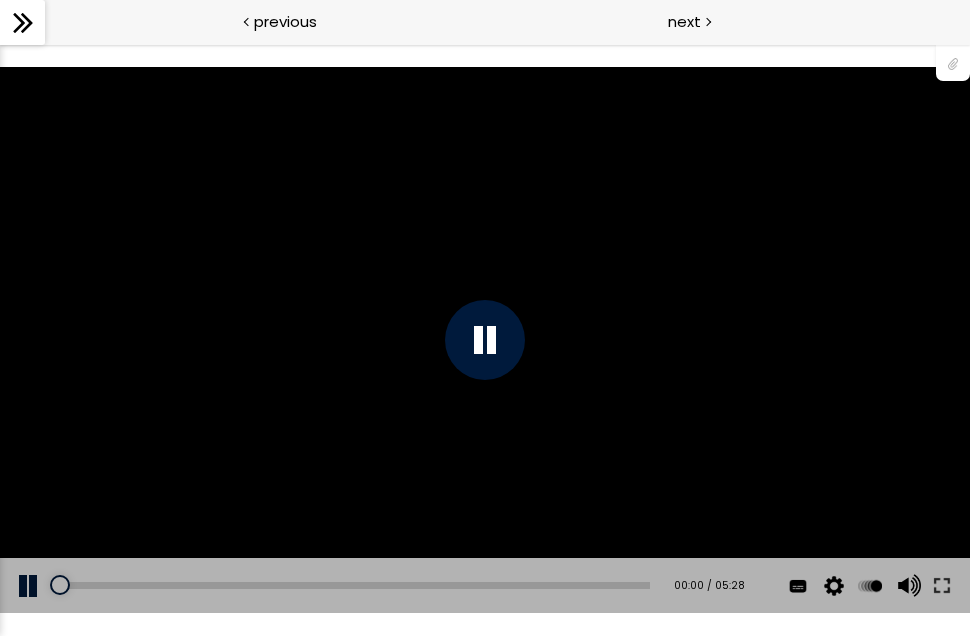 drag, startPoint x: 225, startPoint y: 589, endPoint x: 44, endPoint y: 603, distance: 181.54063 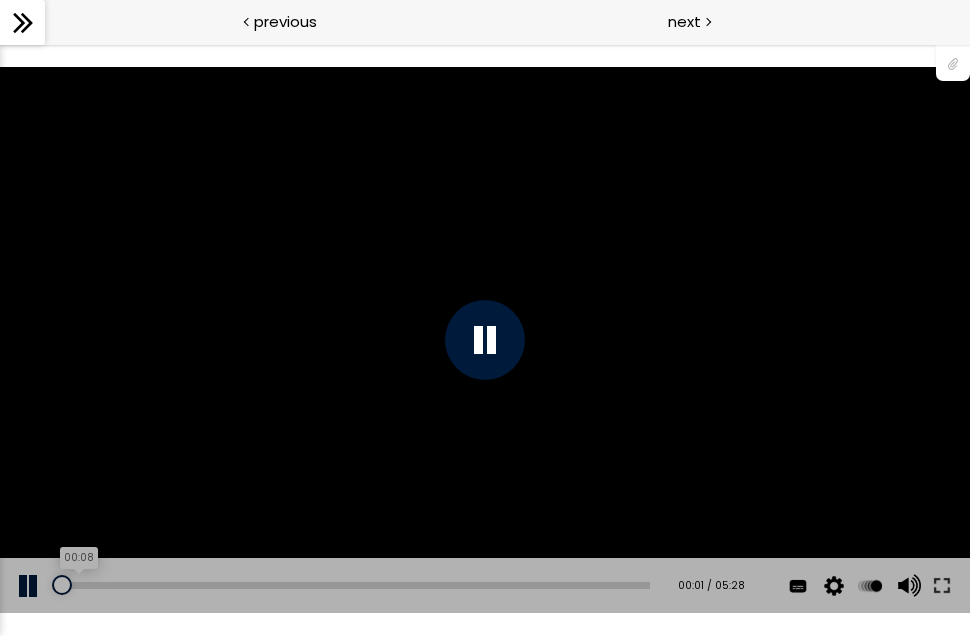 click on "00:08" at bounding box center (355, 585) 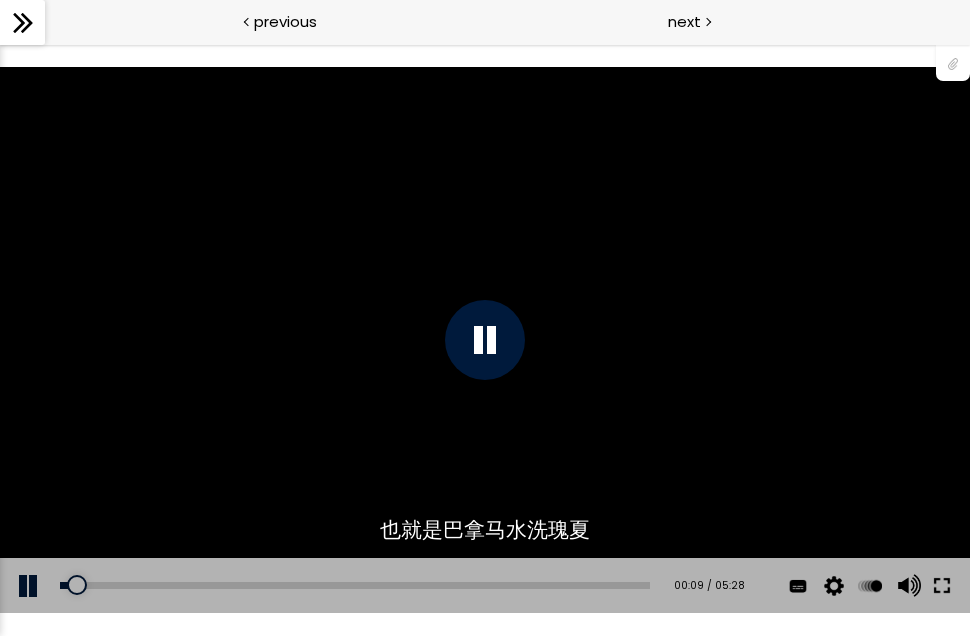 click at bounding box center (942, 586) 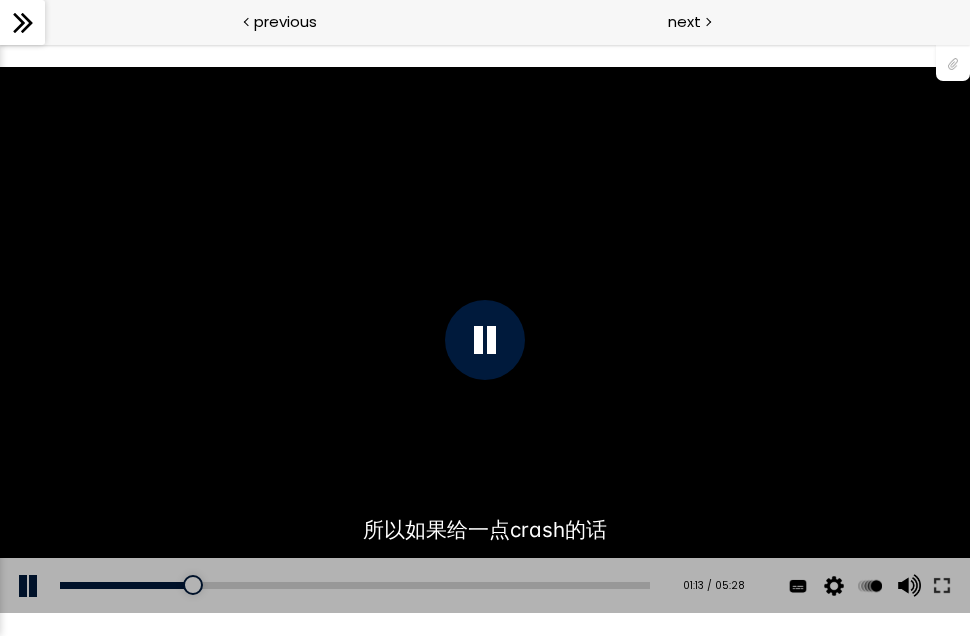 click at bounding box center [485, 340] 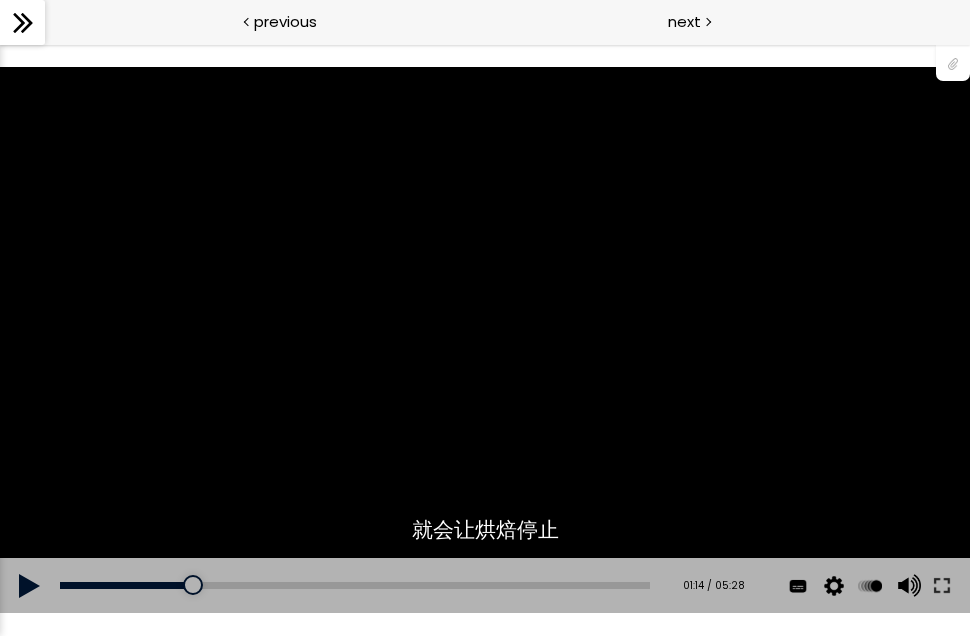 click on "您可以点击上方的 📎 下载烘焙曲线。 使用的生咖啡豆数量：600克" at bounding box center (485, 339) 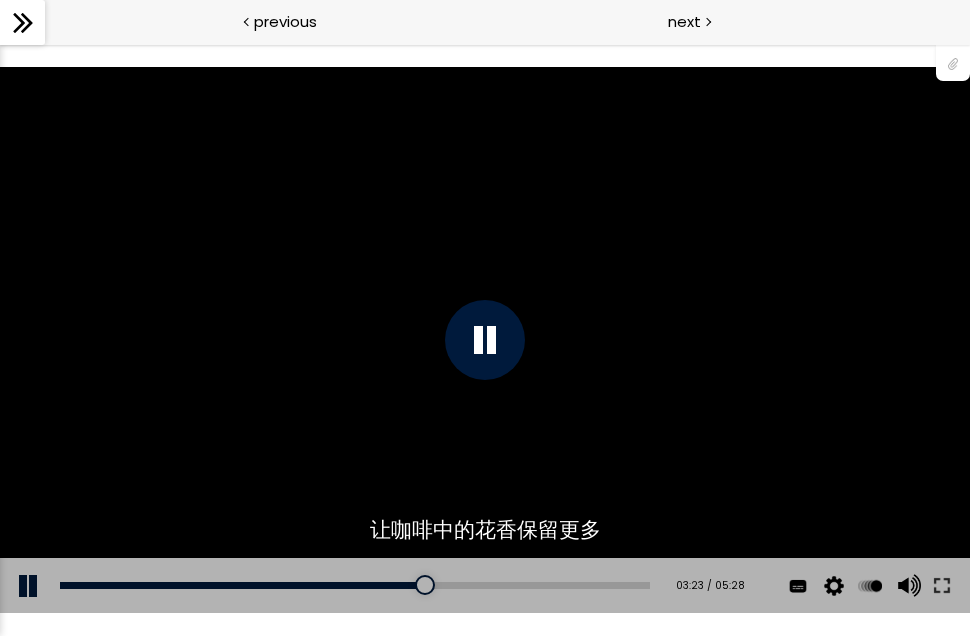 click at bounding box center (485, 340) 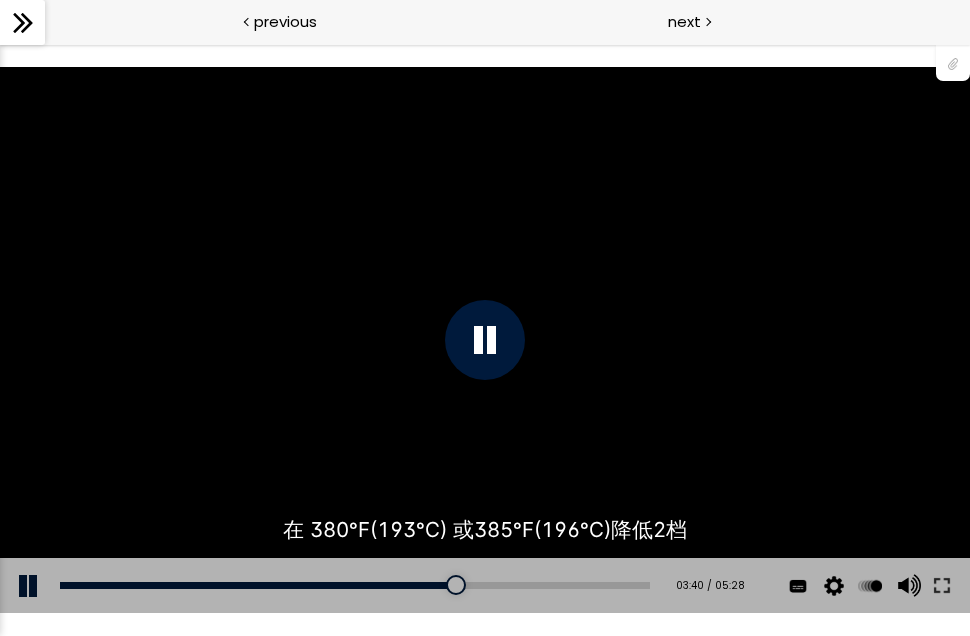 click on "您可以点击上方的 📎 下载烘焙曲线。 使用的生咖啡豆数量：600克" at bounding box center [485, 339] 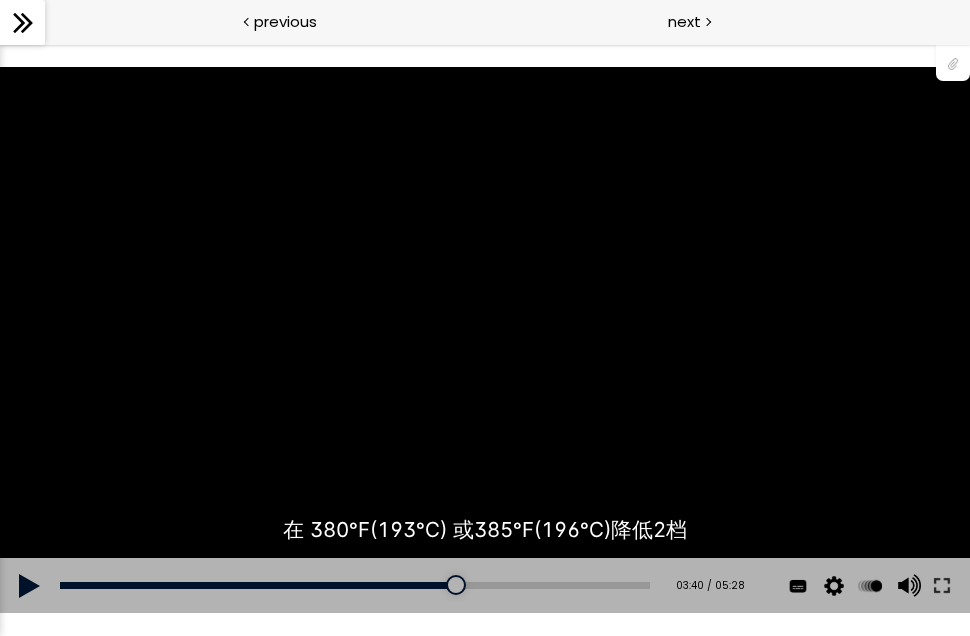 click on "您可以点击上方的 📎 下载烘焙曲线。 使用的生咖啡豆数量：600克" at bounding box center (485, 339) 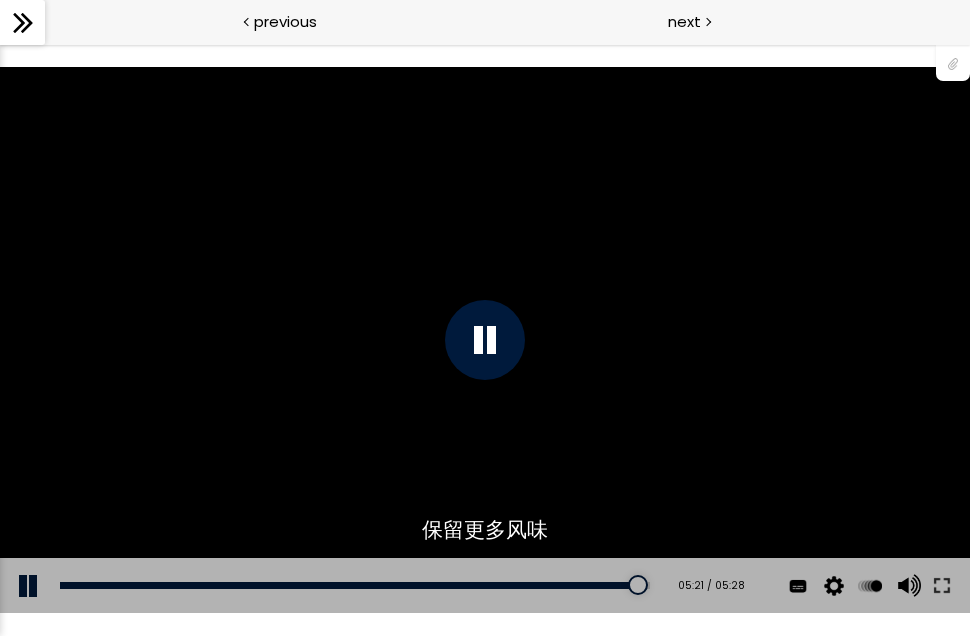 click on "您可以点击上方的 📎 下载烘焙曲线。 使用的生咖啡豆数量：600克" at bounding box center [485, 339] 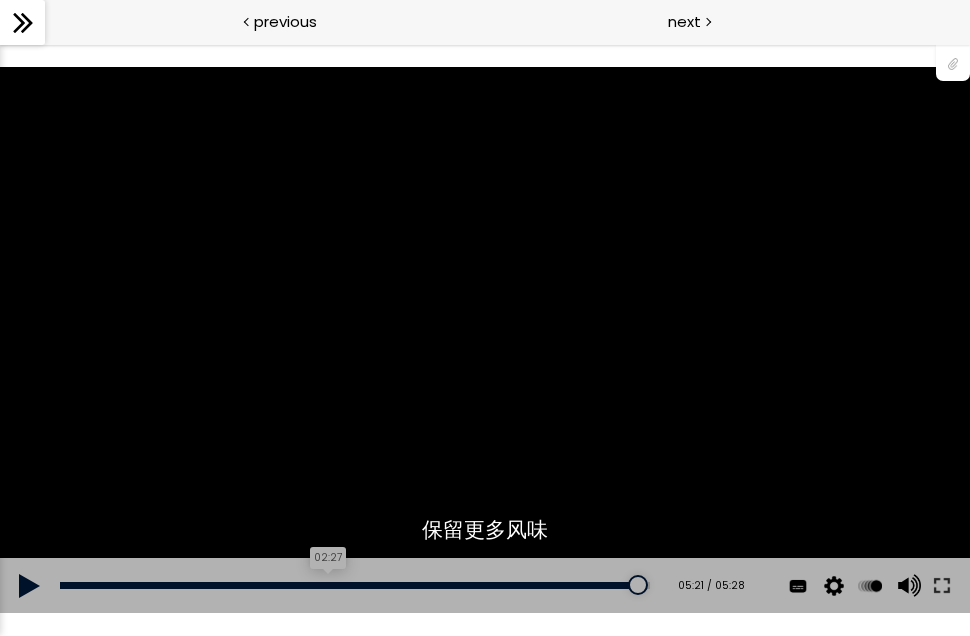 click on "02:27" at bounding box center (355, 585) 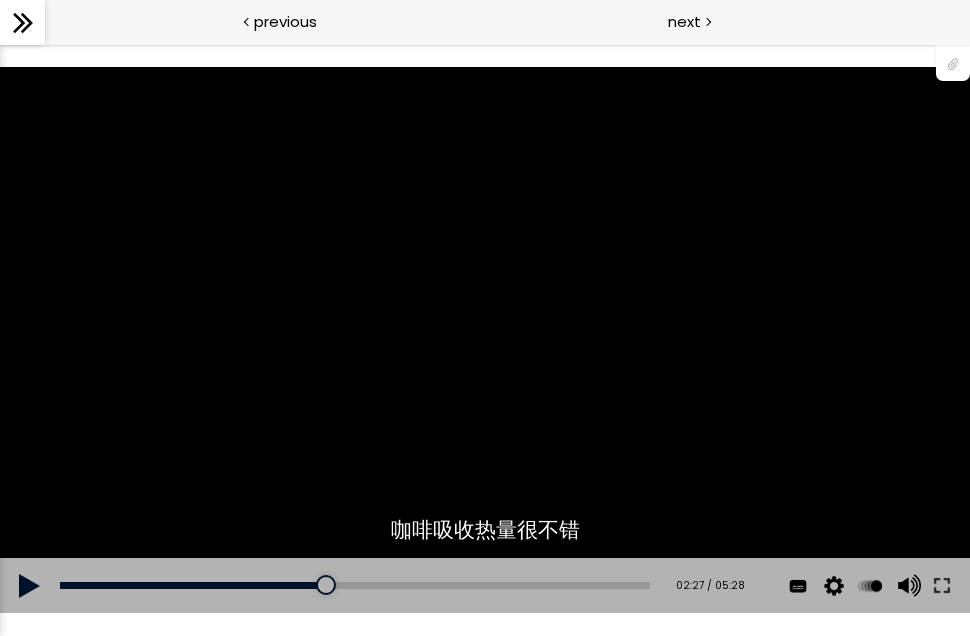 click on "您可以点击上方的 📎 下载烘焙曲线。 使用的生咖啡豆数量：600克" at bounding box center [485, 339] 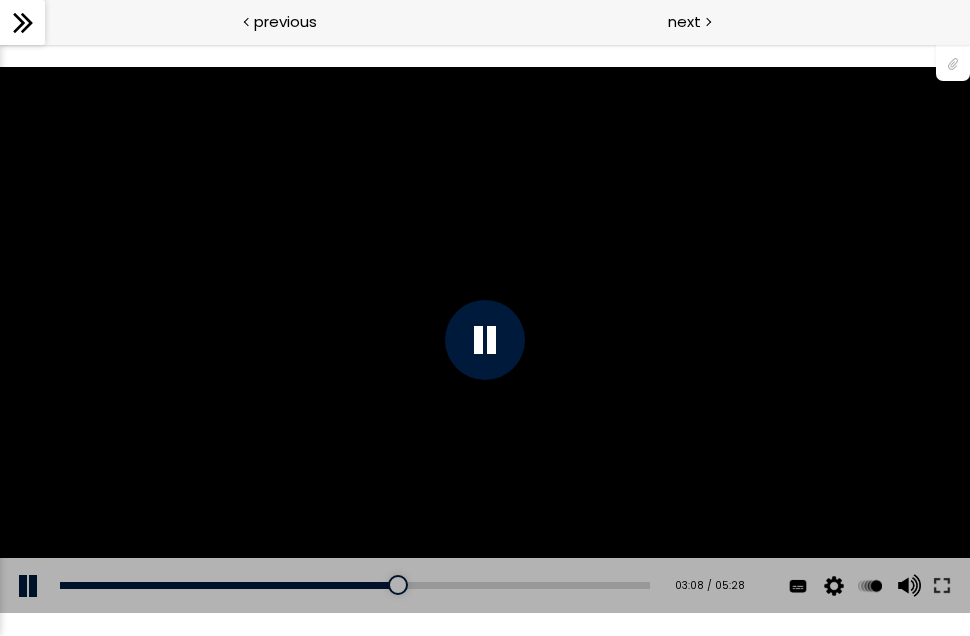 click on "您可以点击上方的 📎 下载烘焙曲线。 使用的生咖啡豆数量：600克" at bounding box center [485, 339] 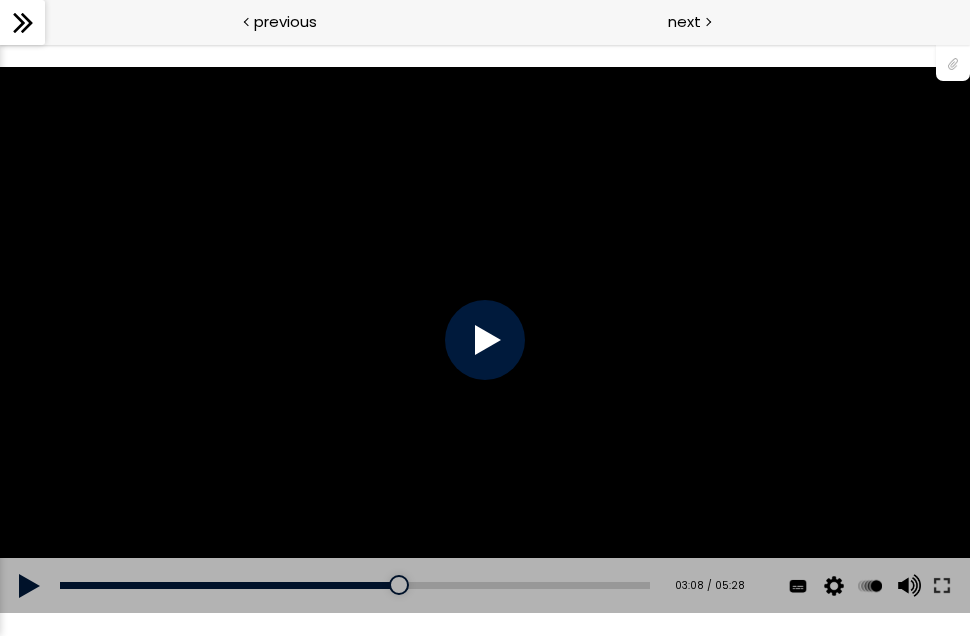 click on "您可以点击上方的 📎 下载烘焙曲线。 使用的生咖啡豆数量：600克" at bounding box center (485, 339) 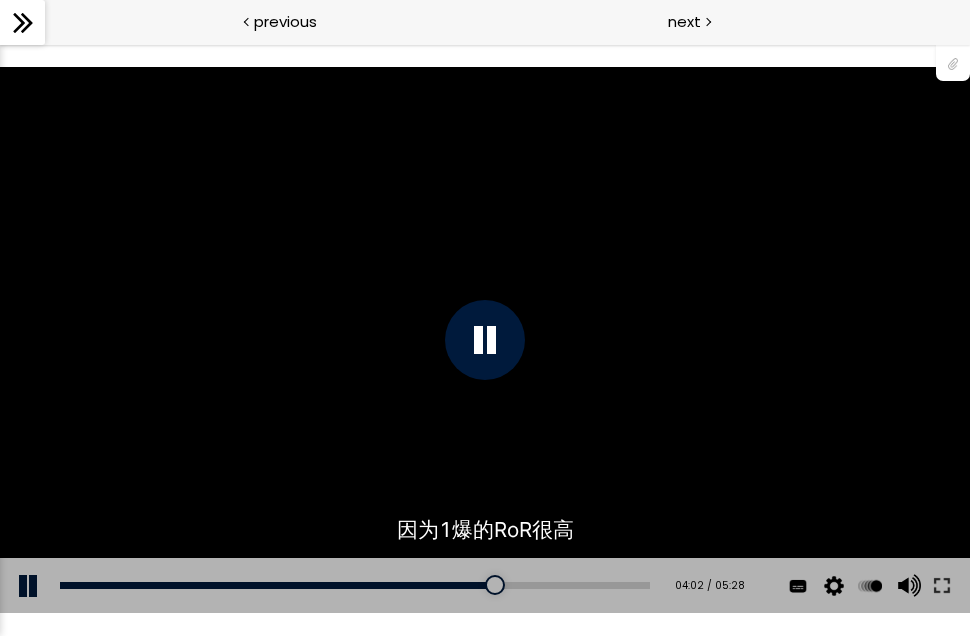 click on "您可以点击上方的 📎 下载烘焙曲线。 使用的生咖啡豆数量：600克" at bounding box center [485, 339] 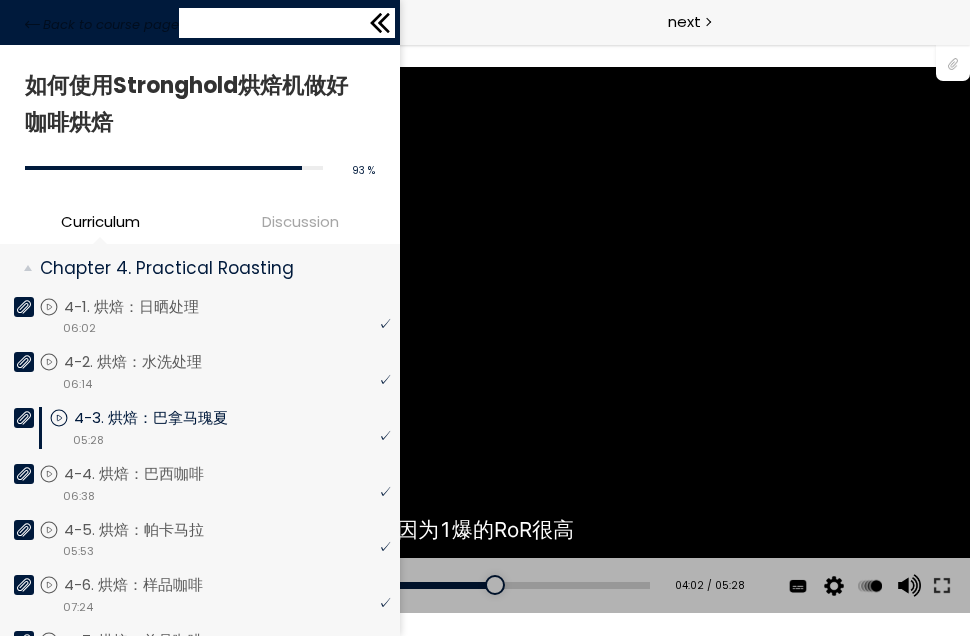 click on "Back to course page" at bounding box center (200, 22) 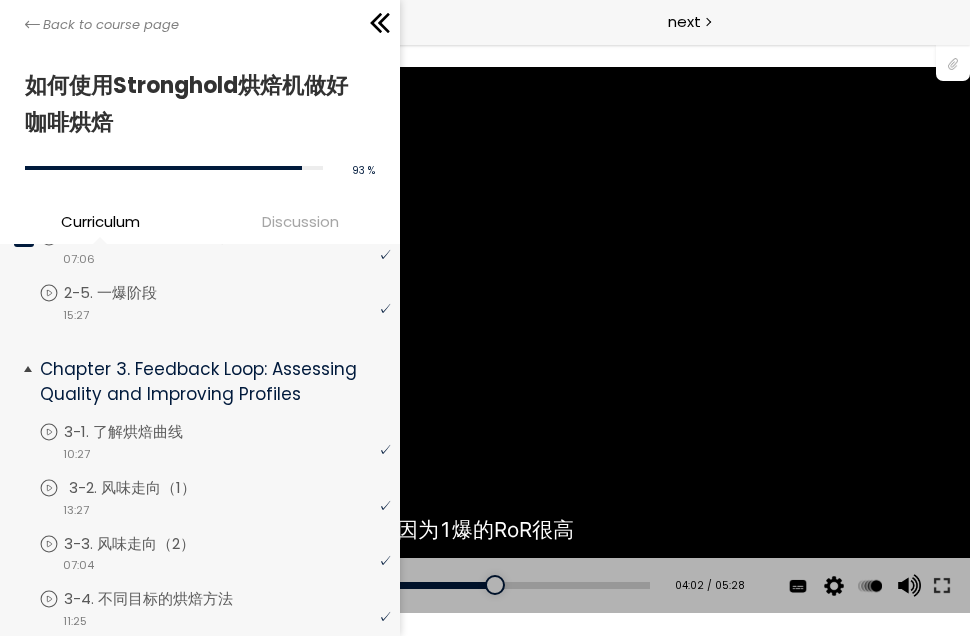 scroll, scrollTop: 666, scrollLeft: 0, axis: vertical 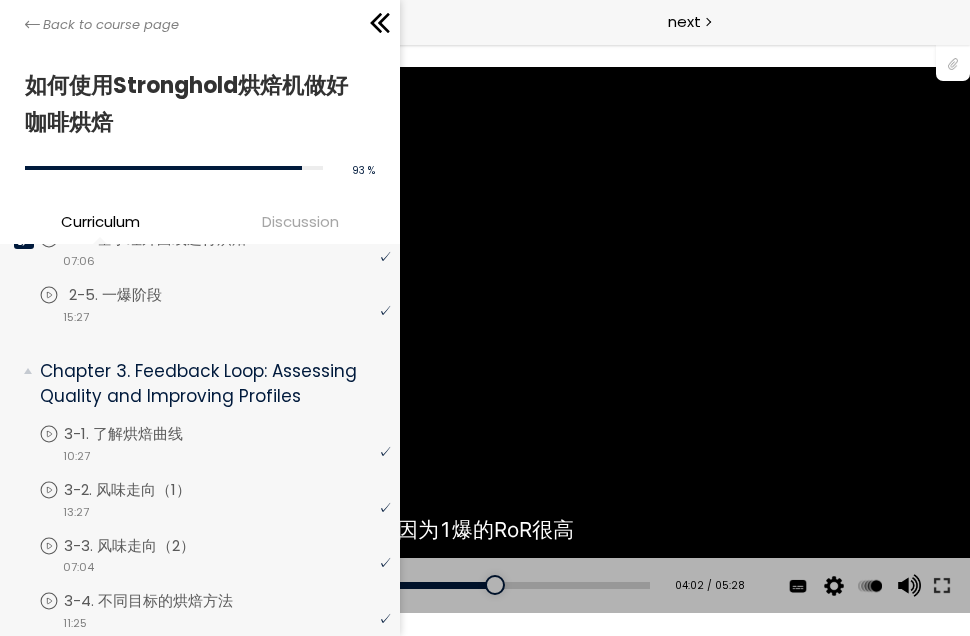 click on "video     15:27" at bounding box center (214, 316) 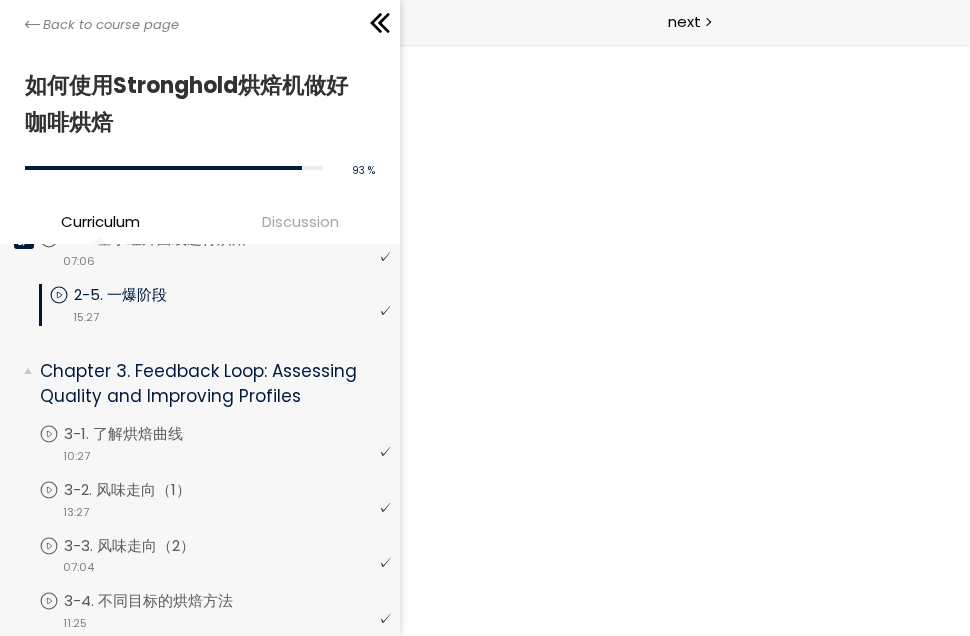 scroll, scrollTop: 0, scrollLeft: 0, axis: both 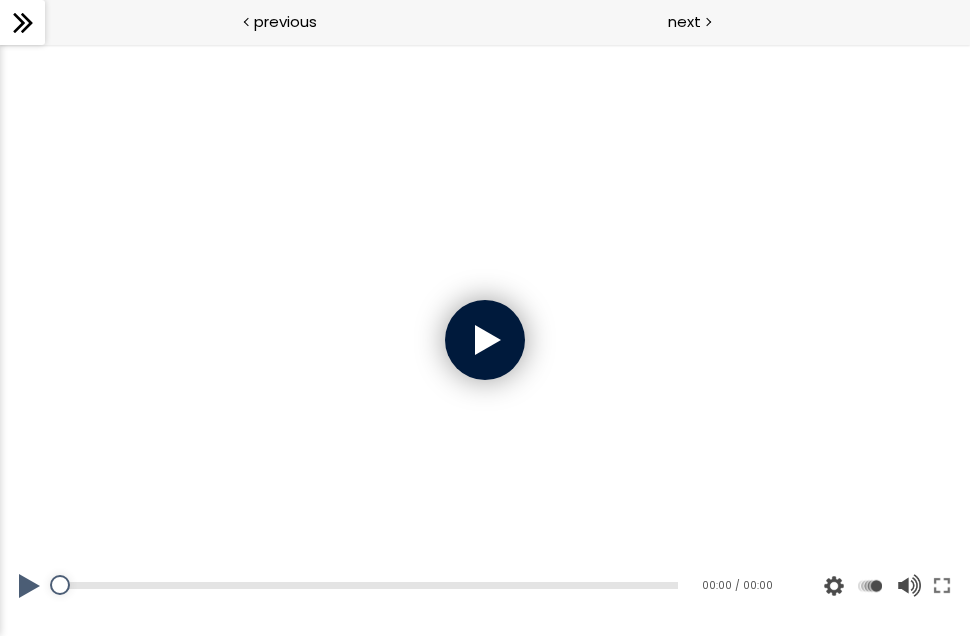 click at bounding box center (485, 340) 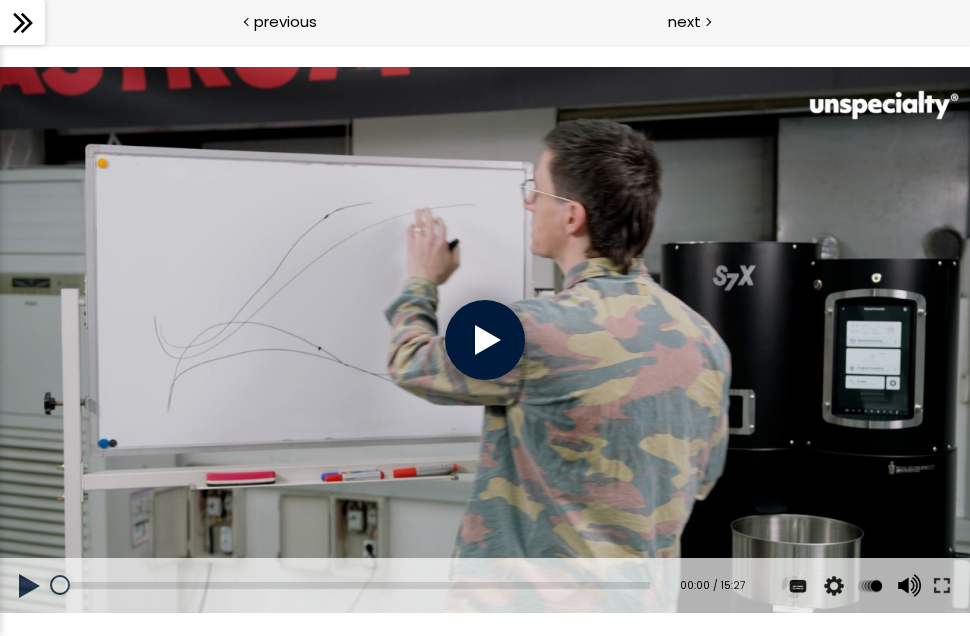 click at bounding box center (485, 340) 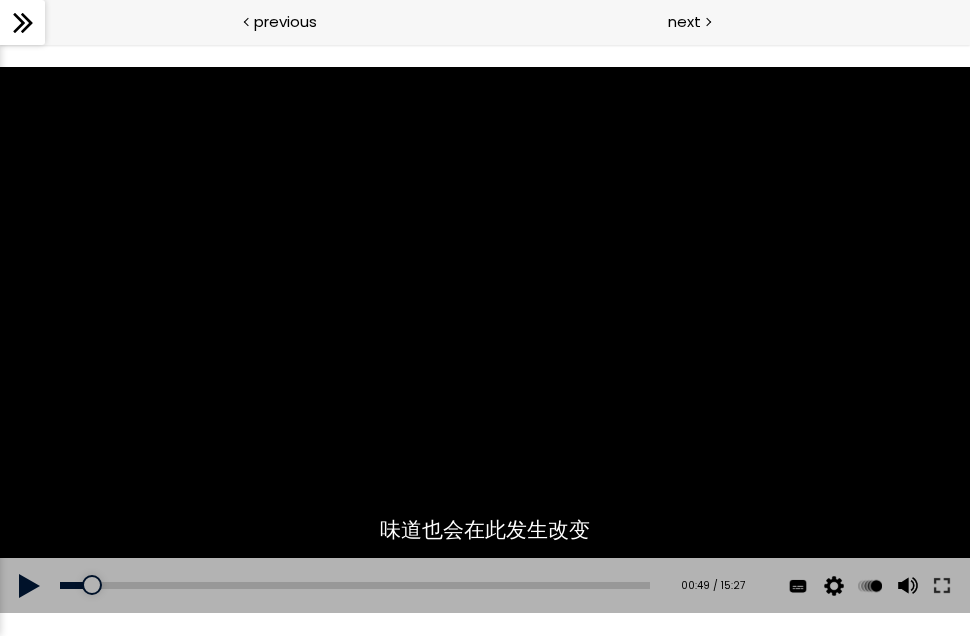 click at bounding box center (485, 340) 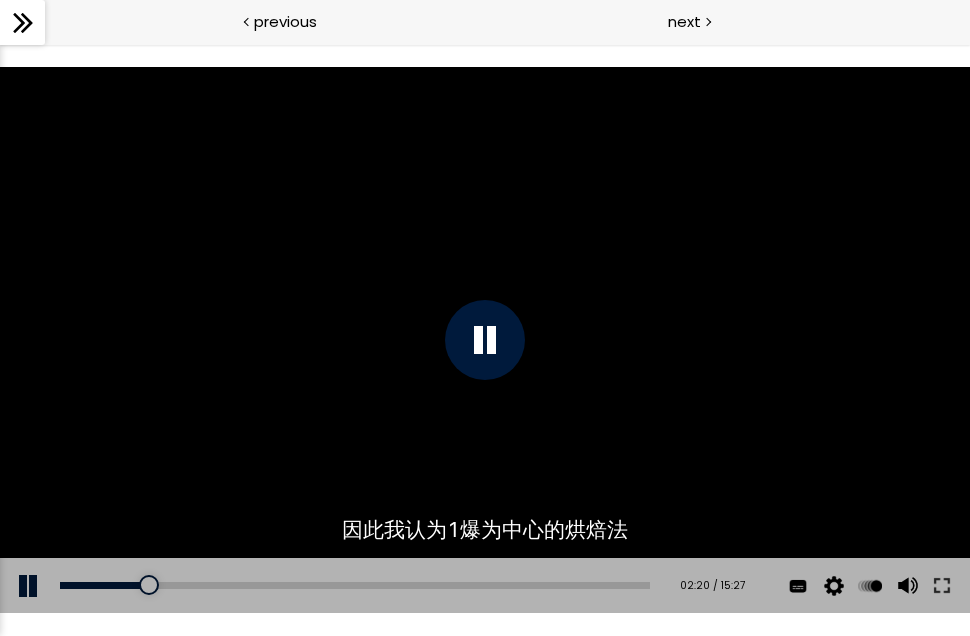 click at bounding box center (485, 340) 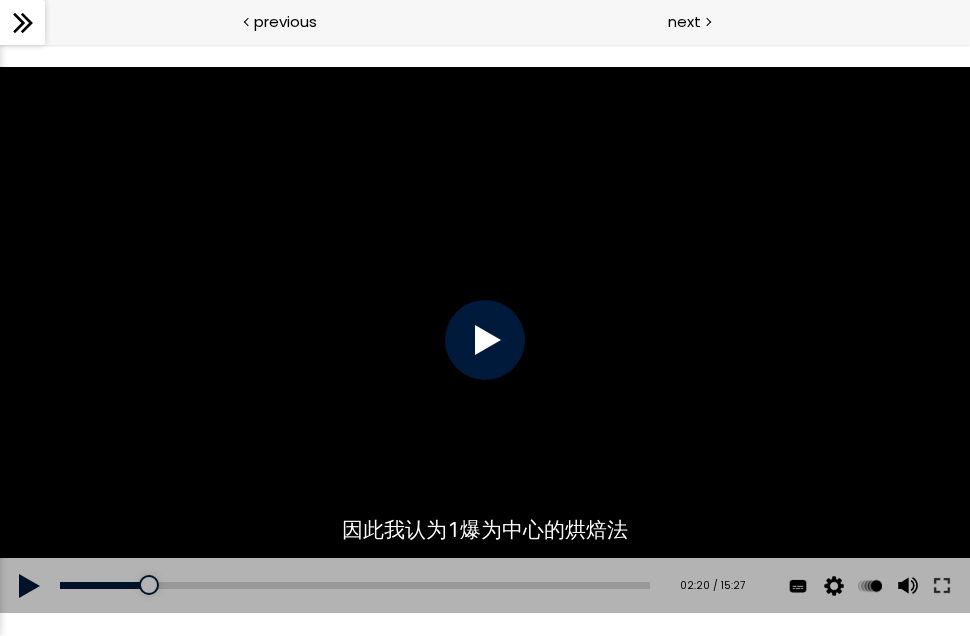 click at bounding box center (485, 340) 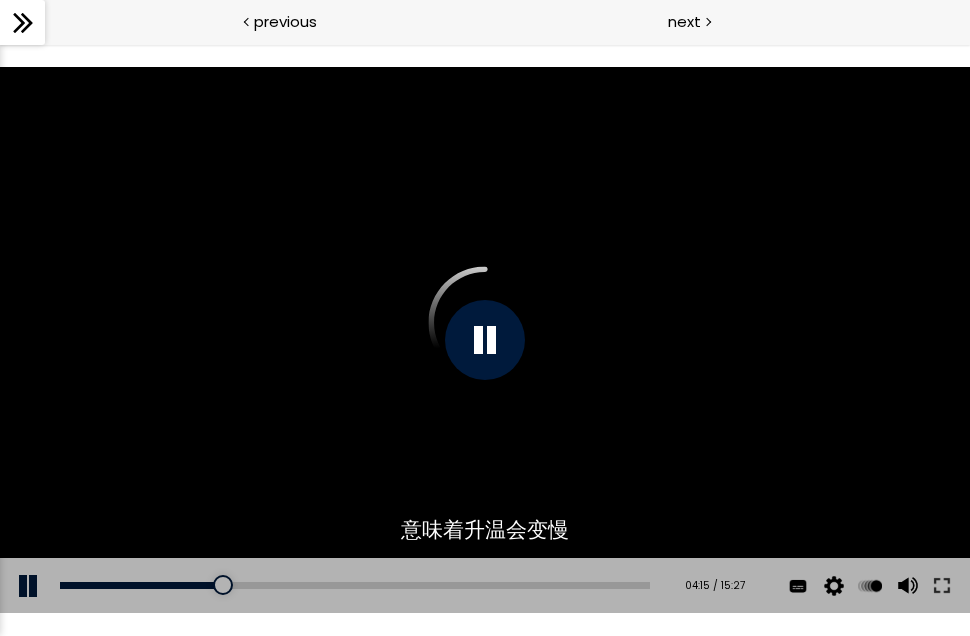 click at bounding box center [485, 340] 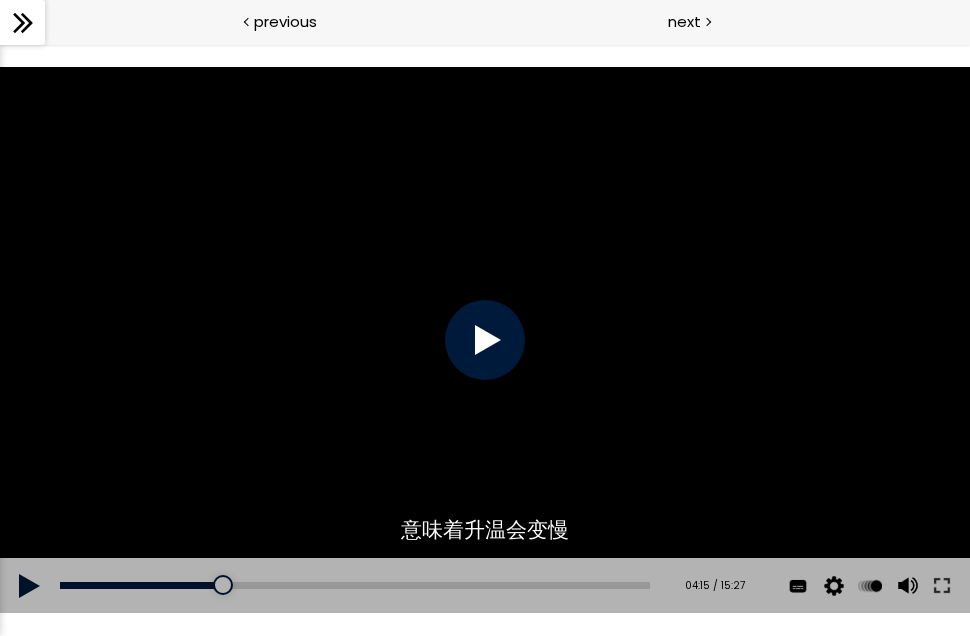 click at bounding box center (485, 340) 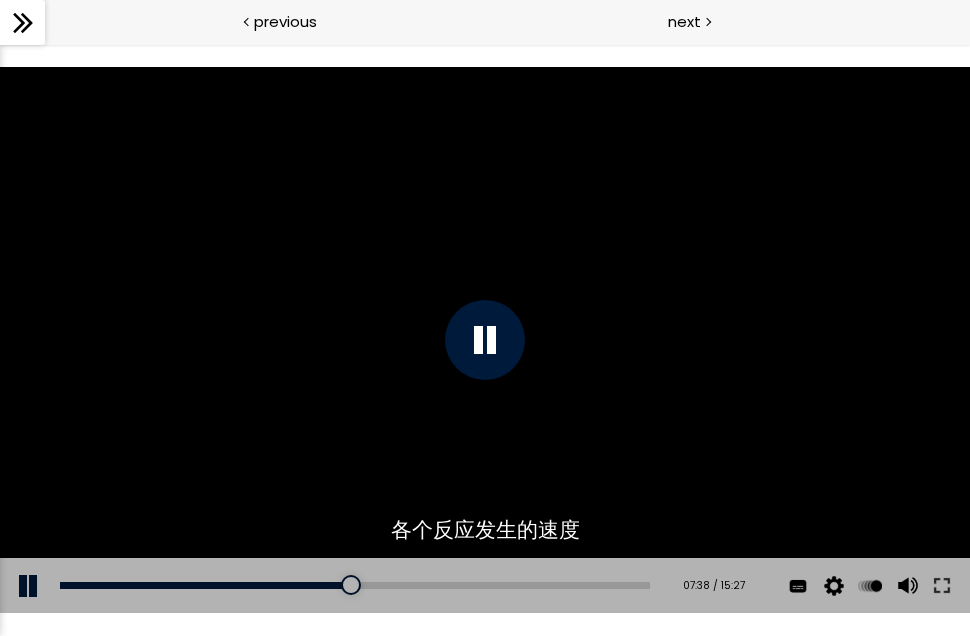 click at bounding box center [485, 340] 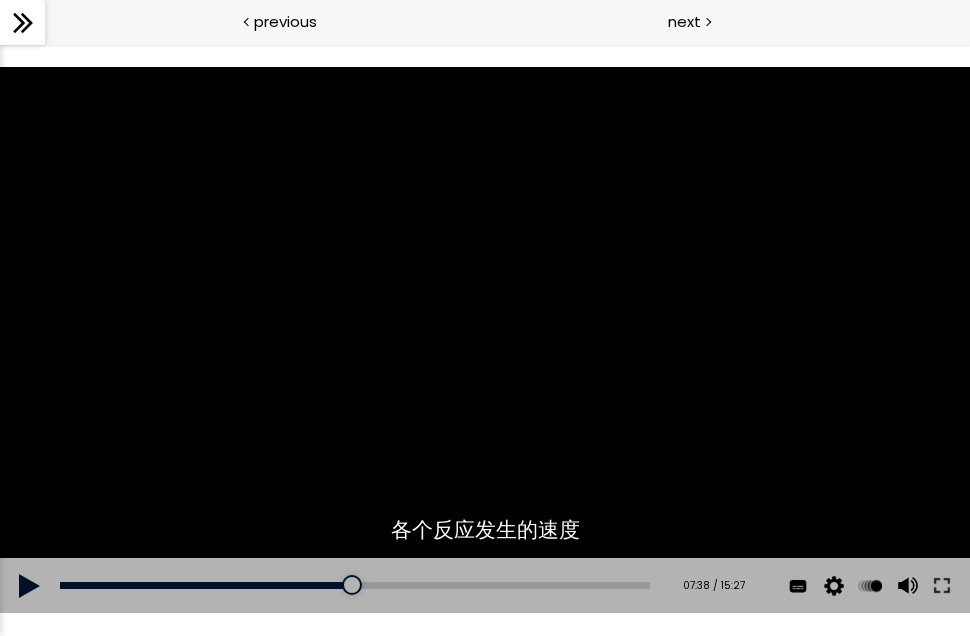 click at bounding box center (485, 340) 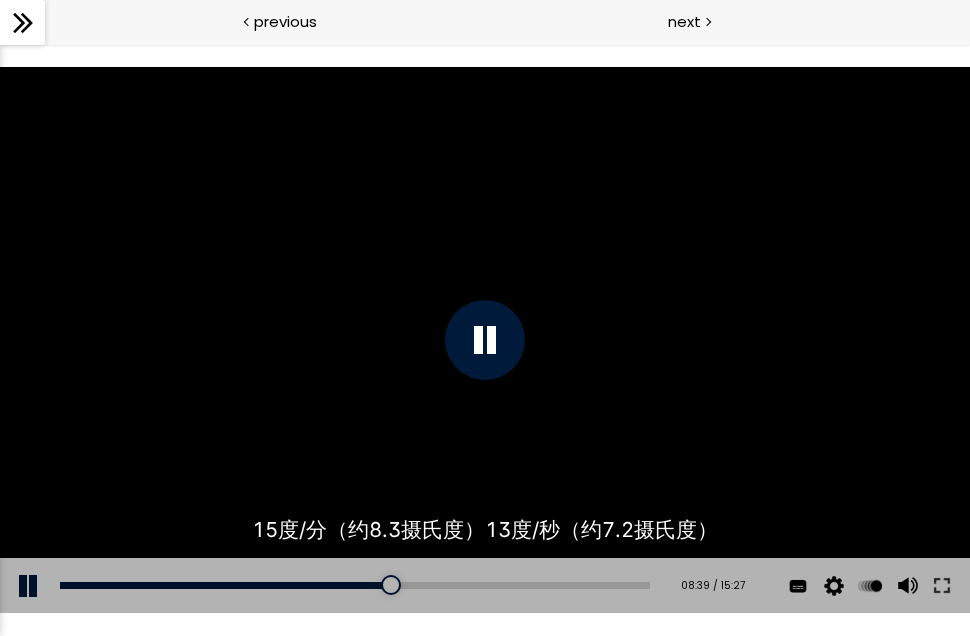 click at bounding box center [485, 340] 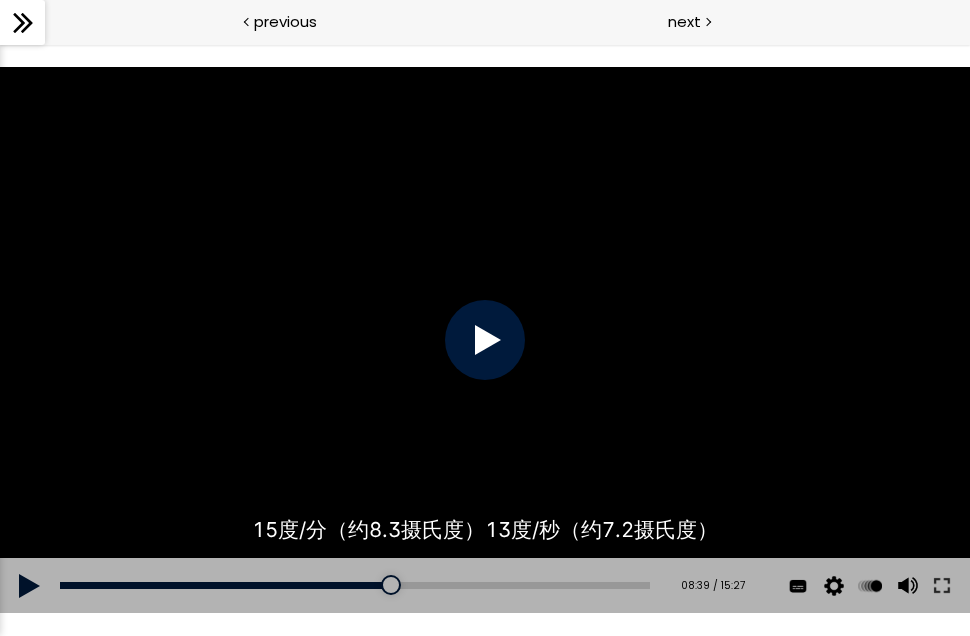 click at bounding box center [485, 340] 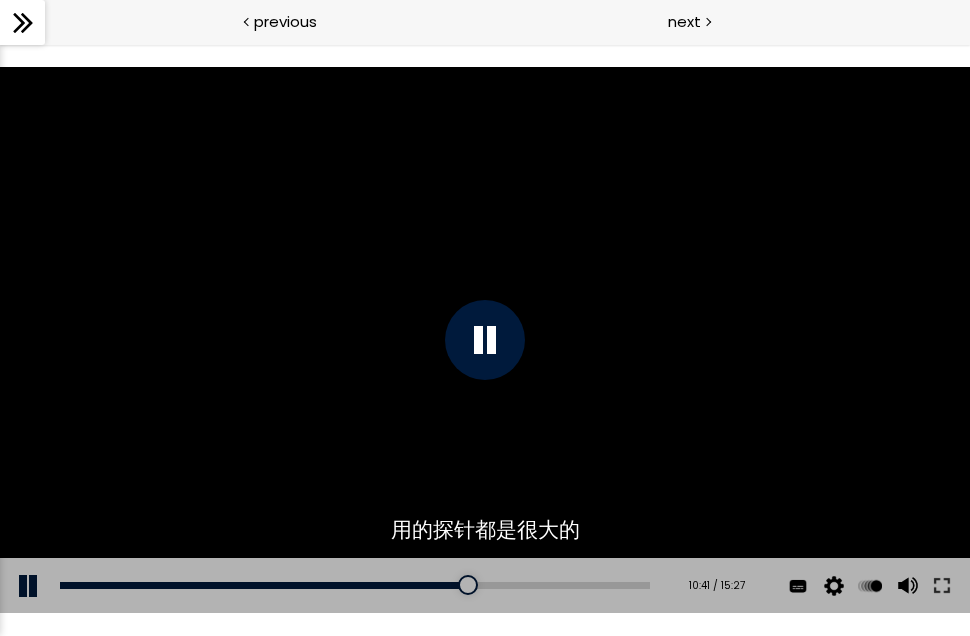 click at bounding box center [485, 340] 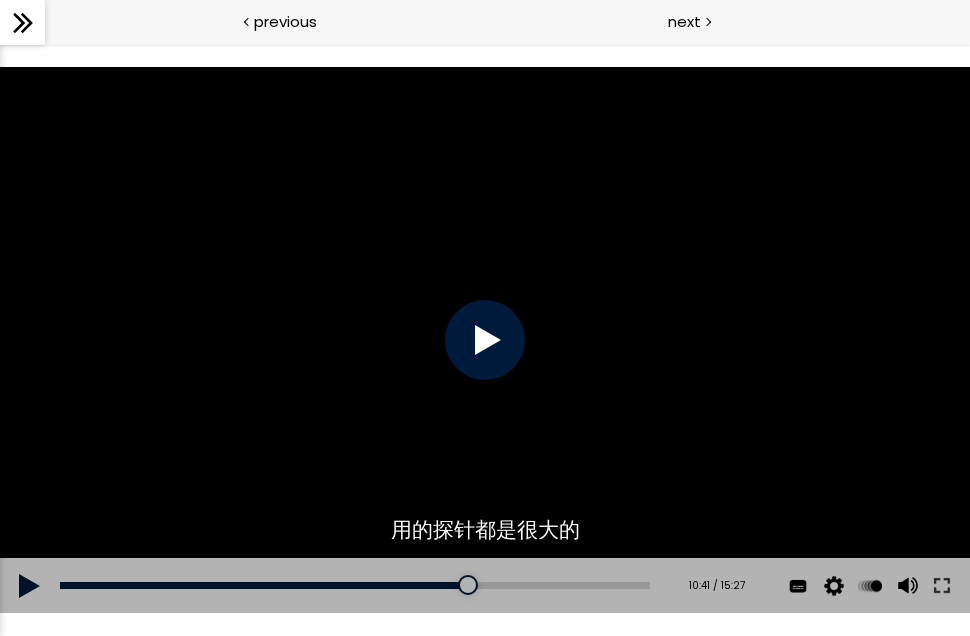 click at bounding box center [485, 340] 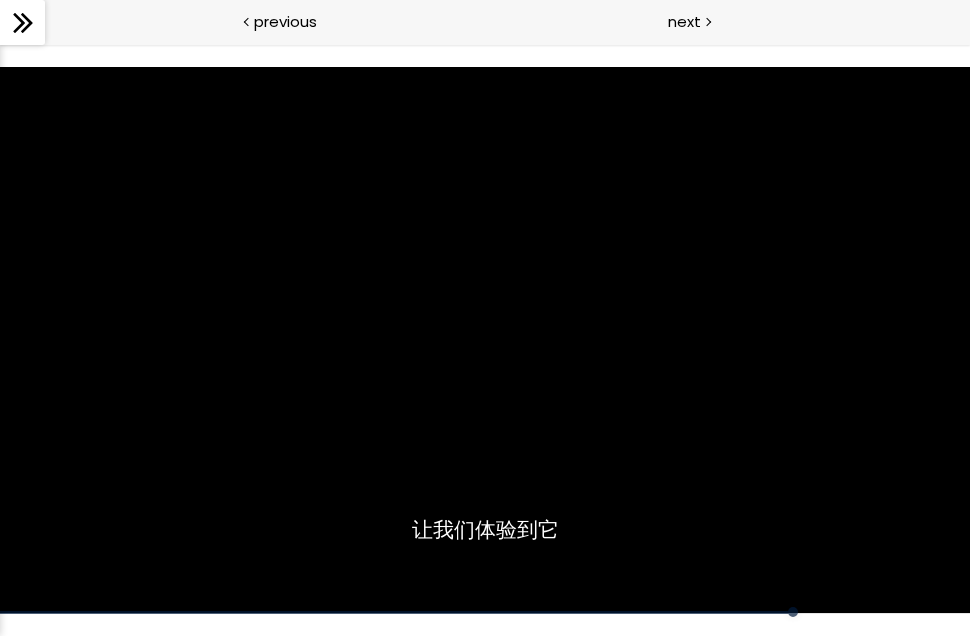 scroll, scrollTop: 0, scrollLeft: 0, axis: both 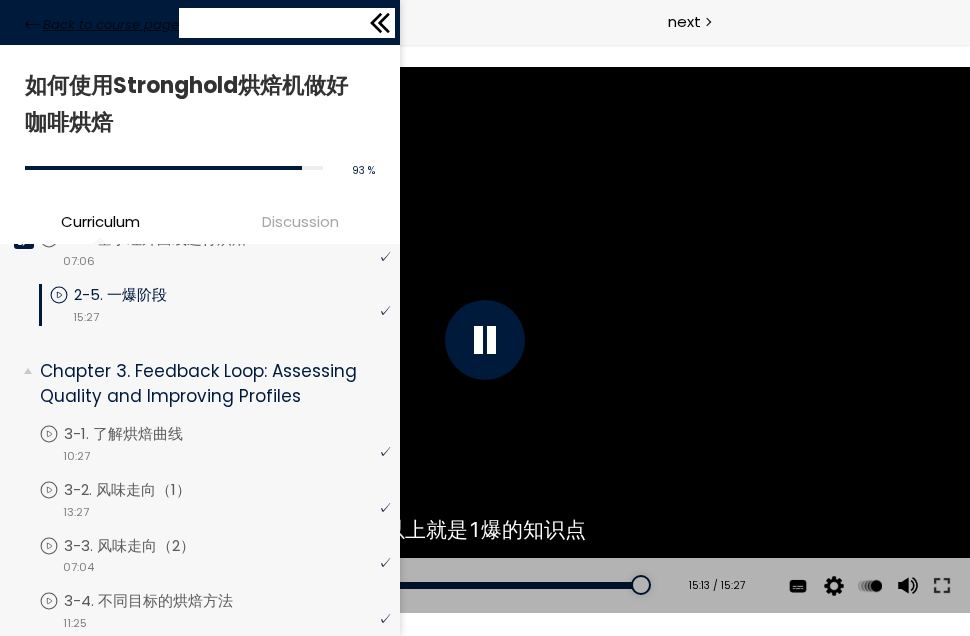 click 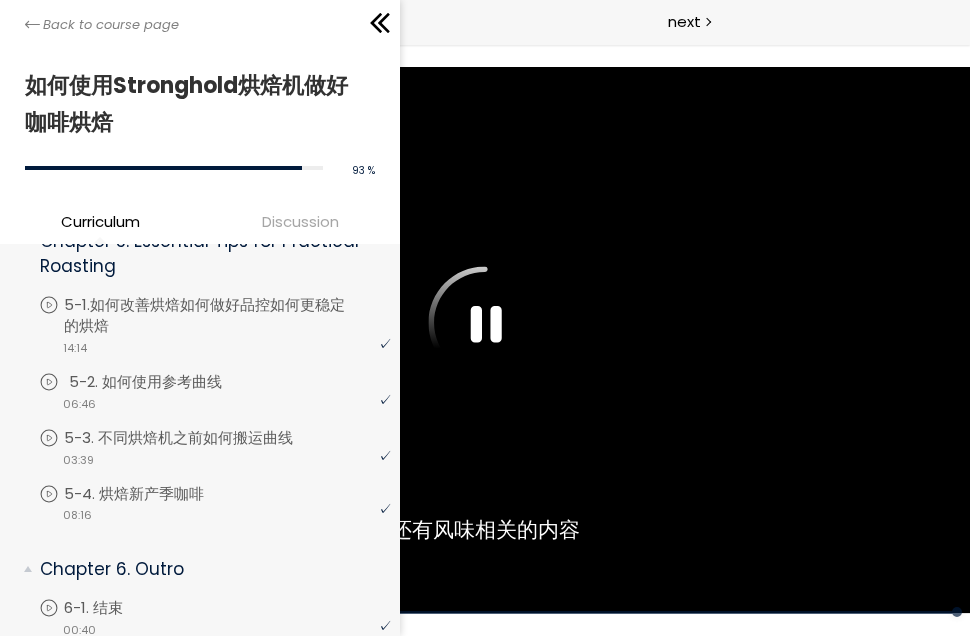 scroll, scrollTop: 1697, scrollLeft: 0, axis: vertical 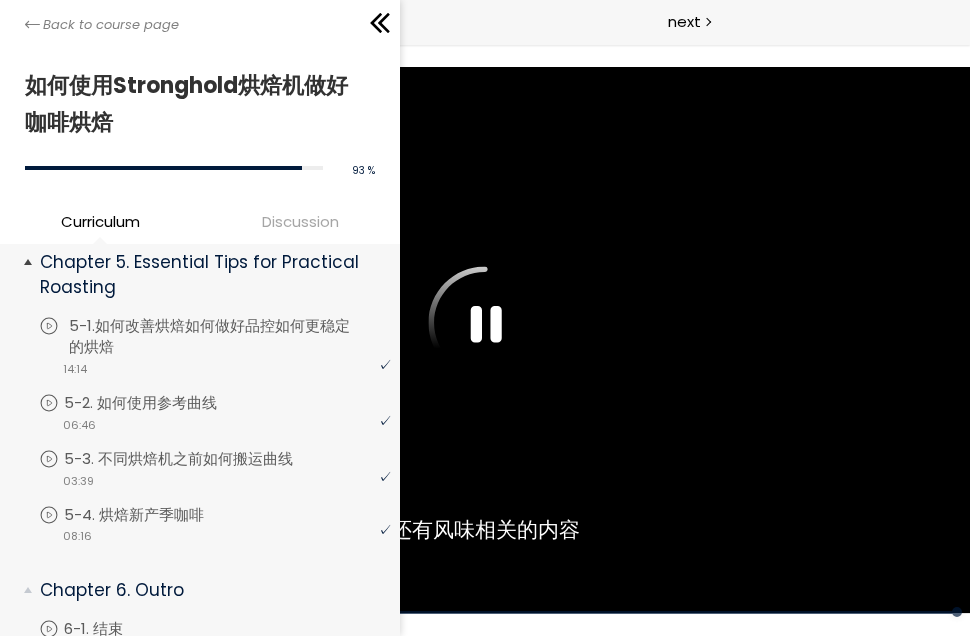 click on "5-1.如何改善烘焙如何做好品控如何更稳定的烘焙" at bounding box center (232, 337) 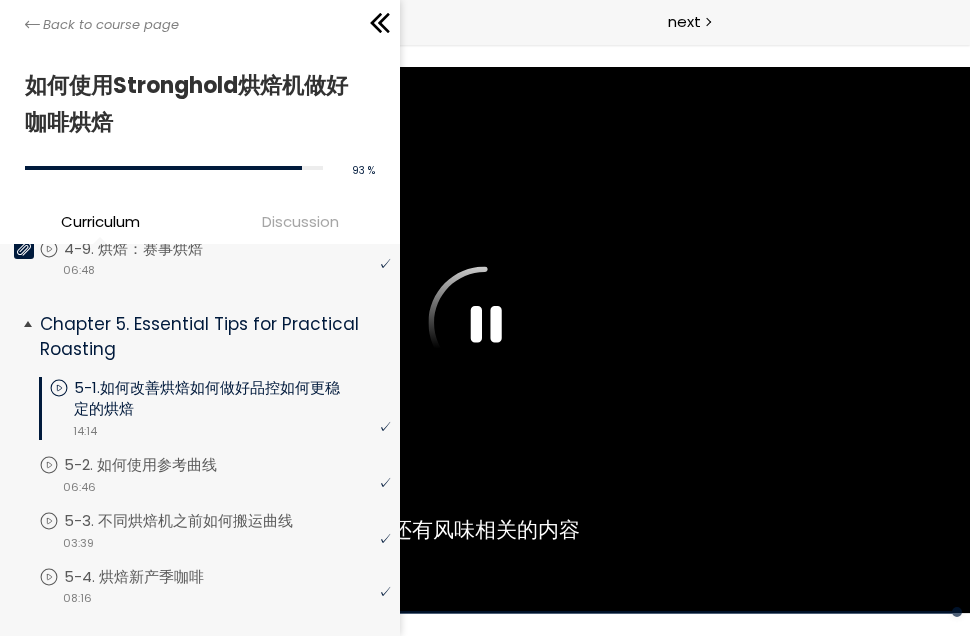scroll, scrollTop: 1531, scrollLeft: 0, axis: vertical 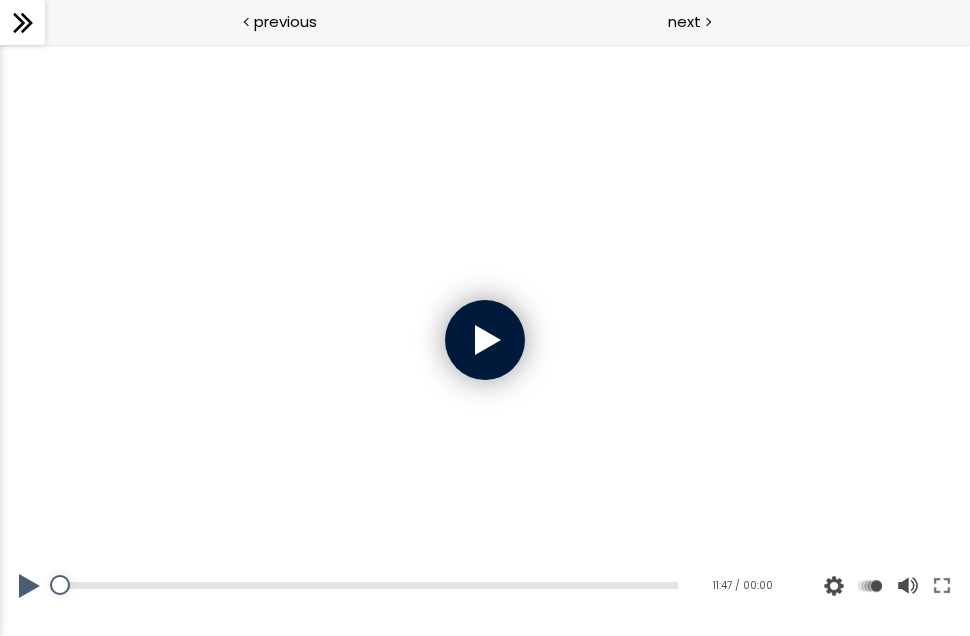 click at bounding box center (485, 340) 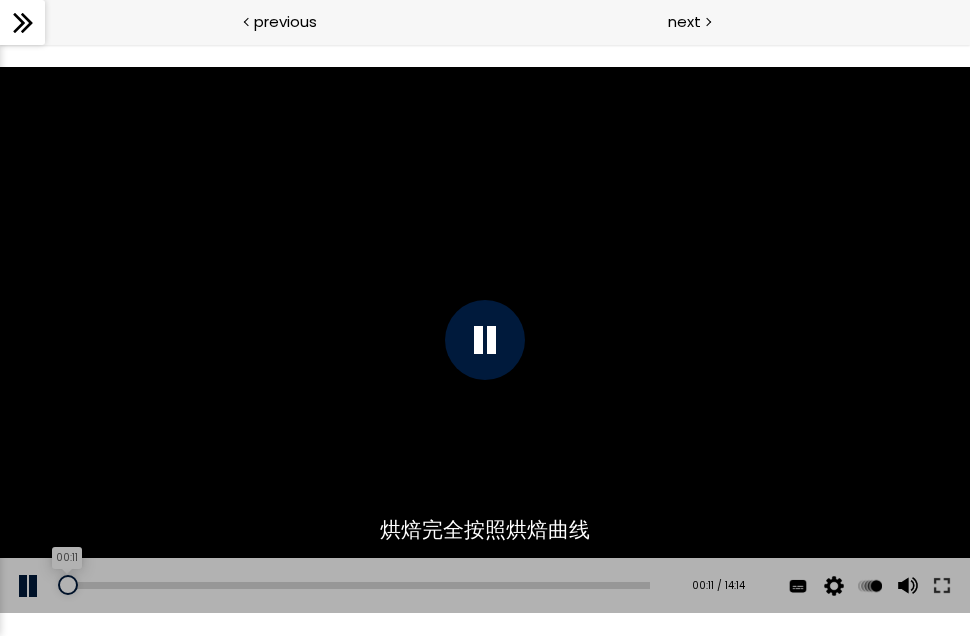 click on "00:11" at bounding box center (355, 585) 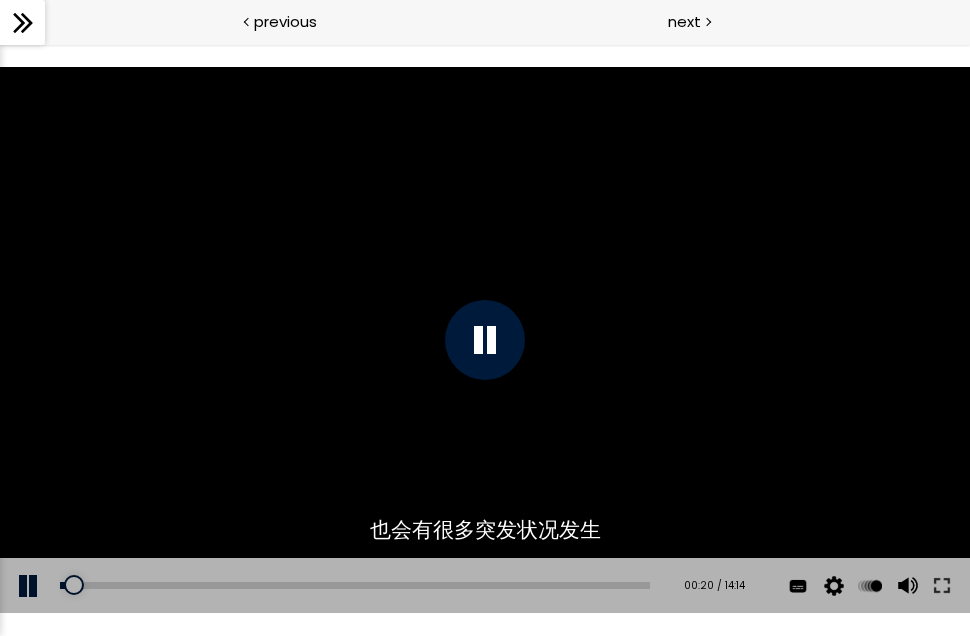 click at bounding box center [485, 340] 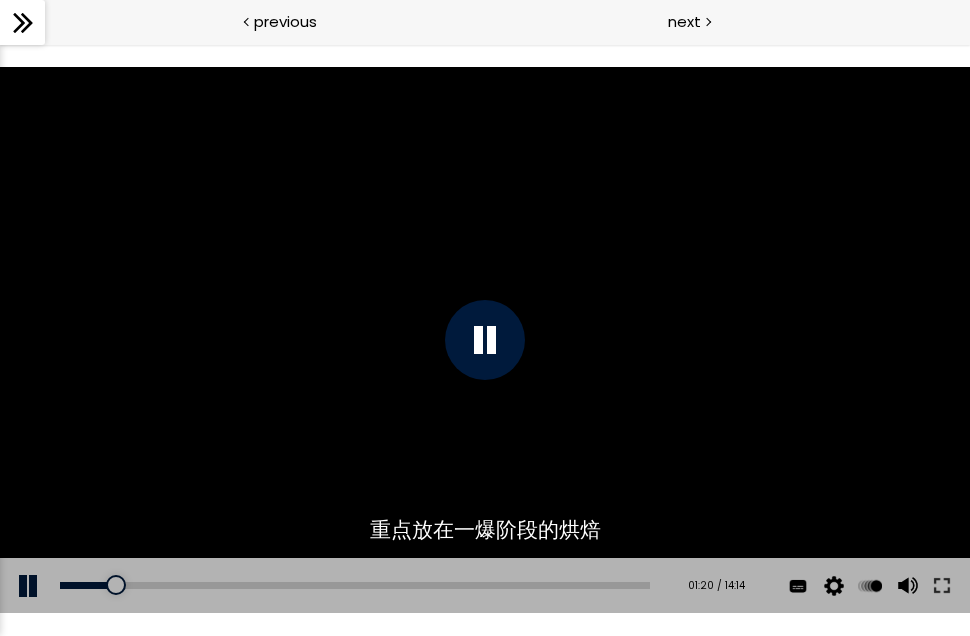 scroll, scrollTop: 0, scrollLeft: 0, axis: both 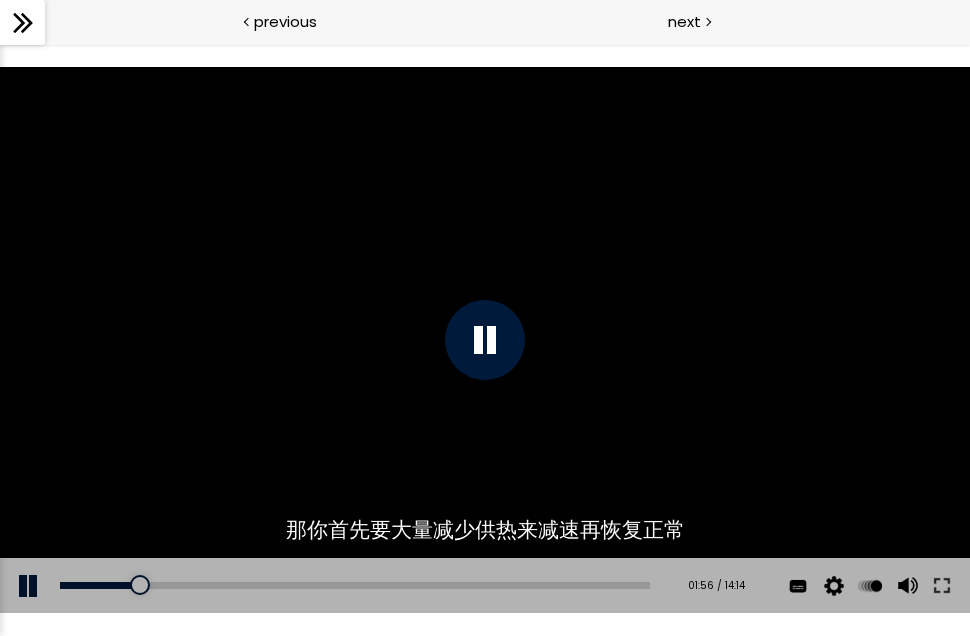 click at bounding box center [485, 340] 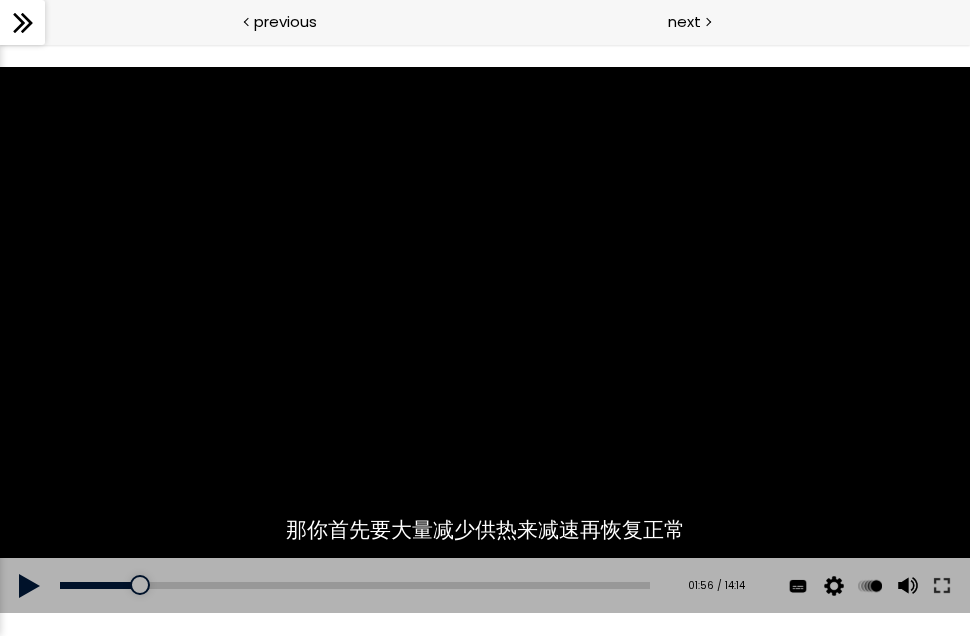 click at bounding box center (485, 340) 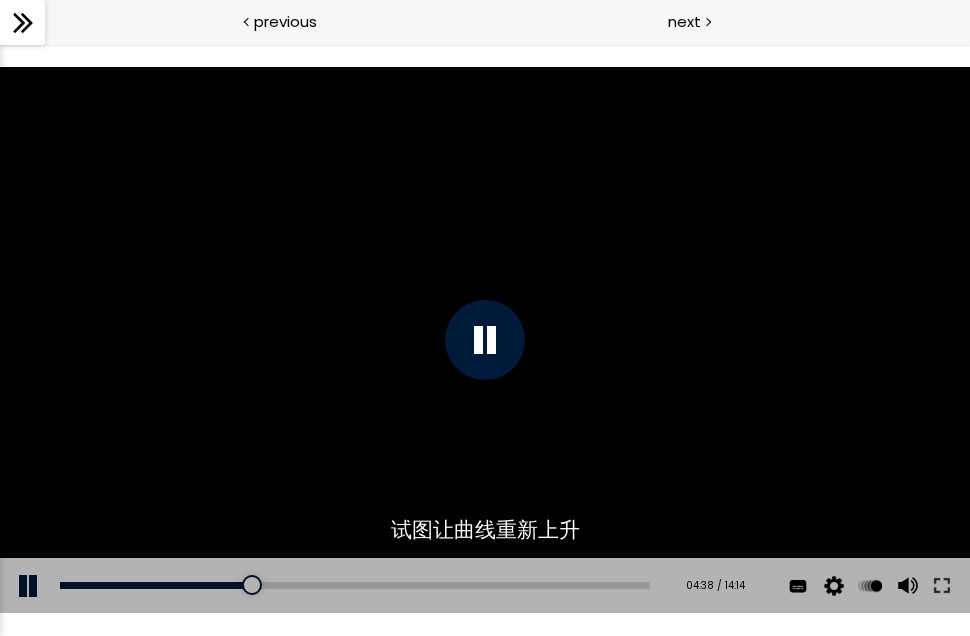click at bounding box center [485, 340] 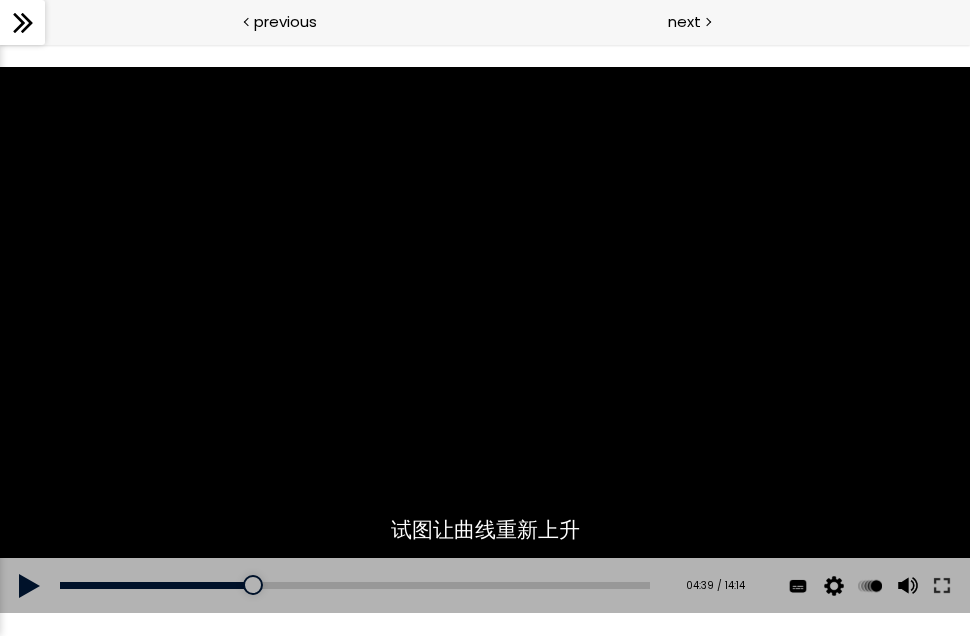 click at bounding box center (485, 340) 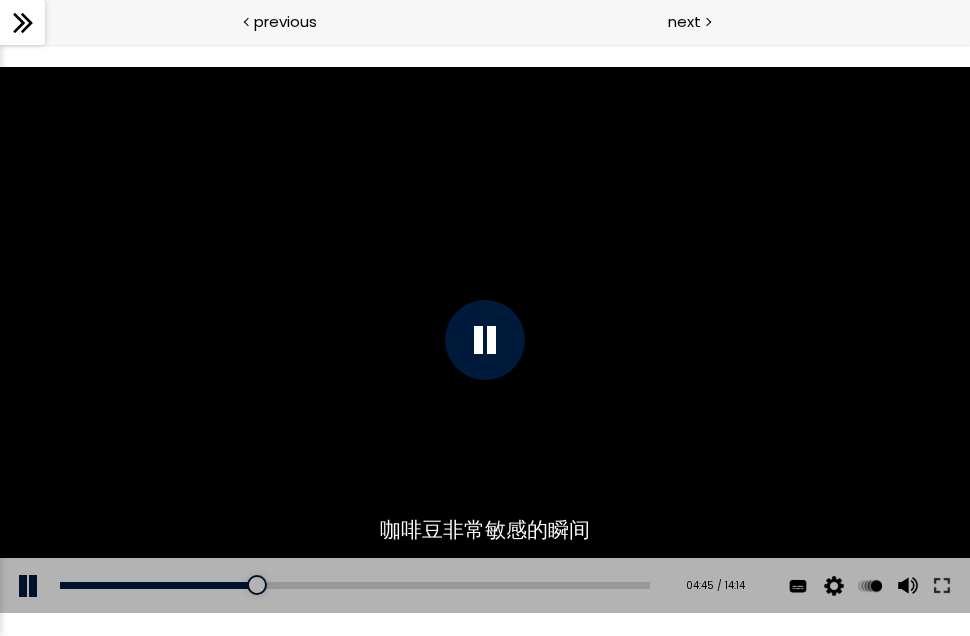 click at bounding box center (485, 340) 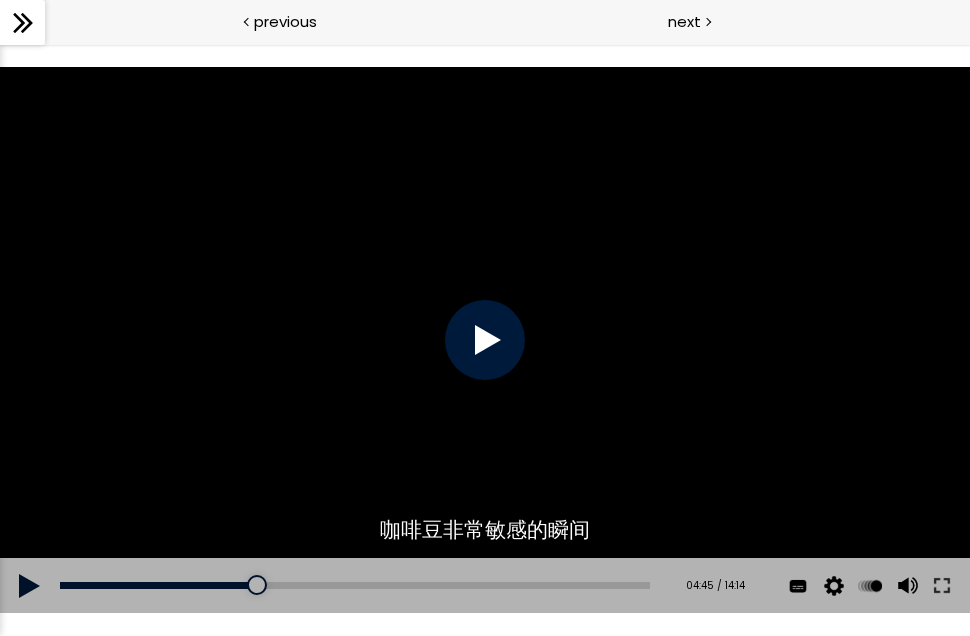 click at bounding box center [485, 340] 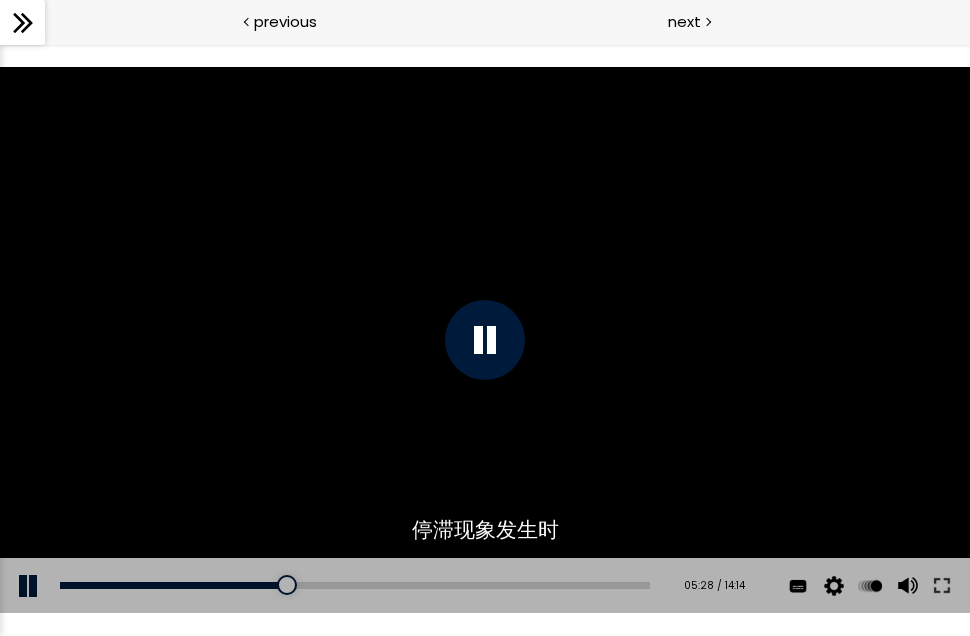 click at bounding box center (485, 340) 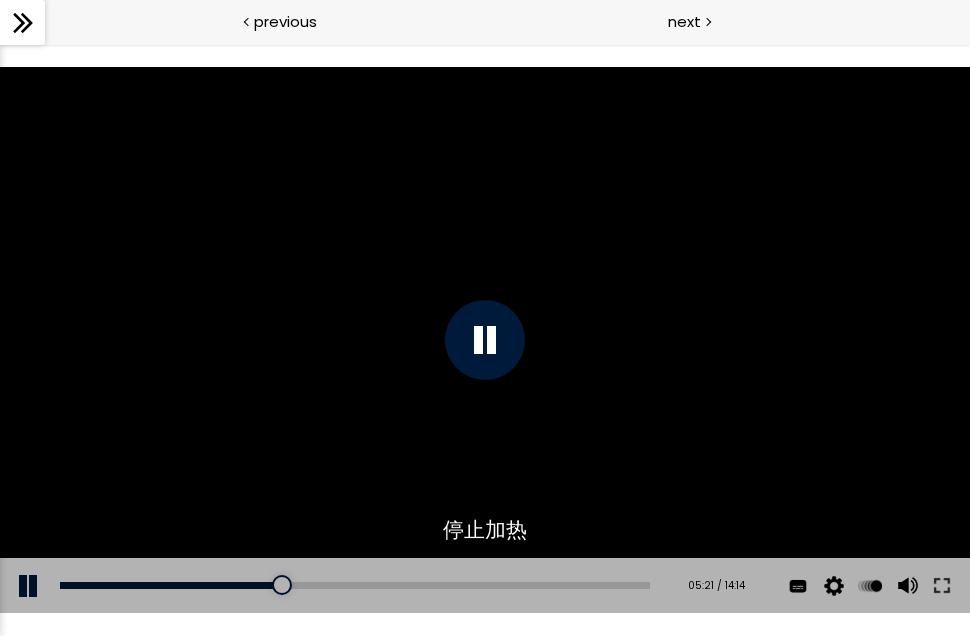 click at bounding box center [485, 340] 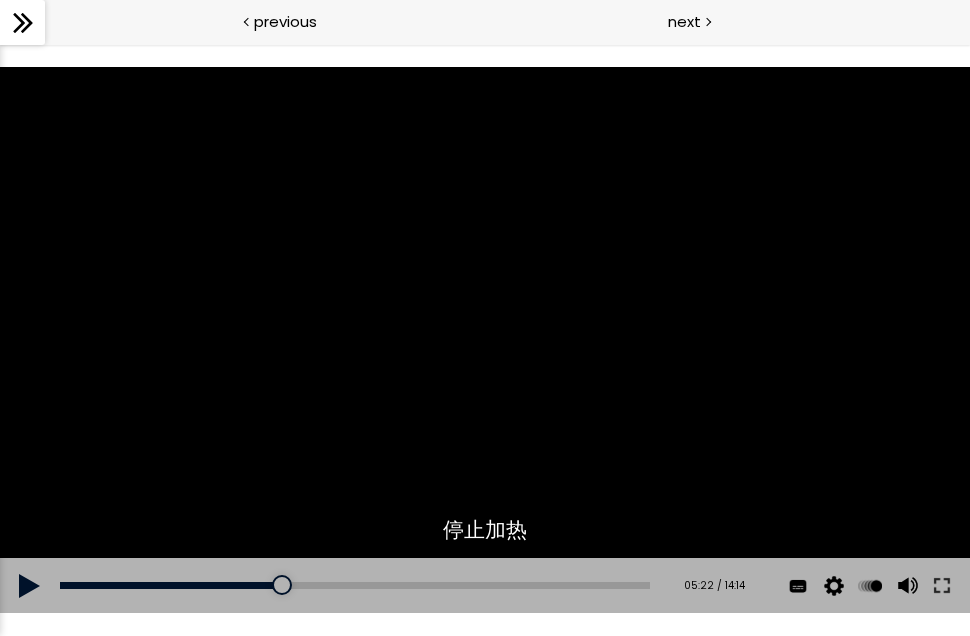 click at bounding box center (485, 340) 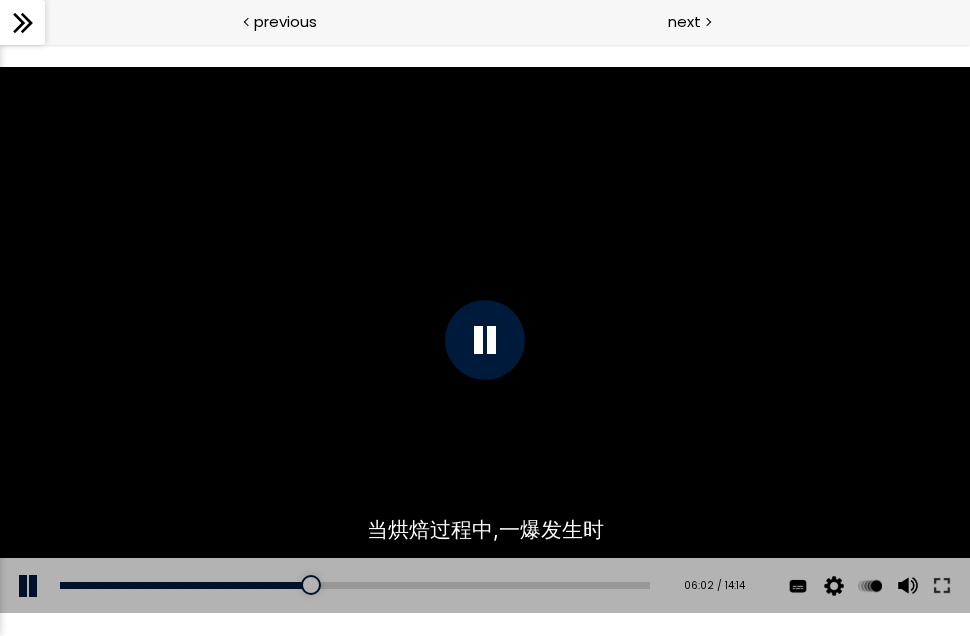 click at bounding box center [485, 340] 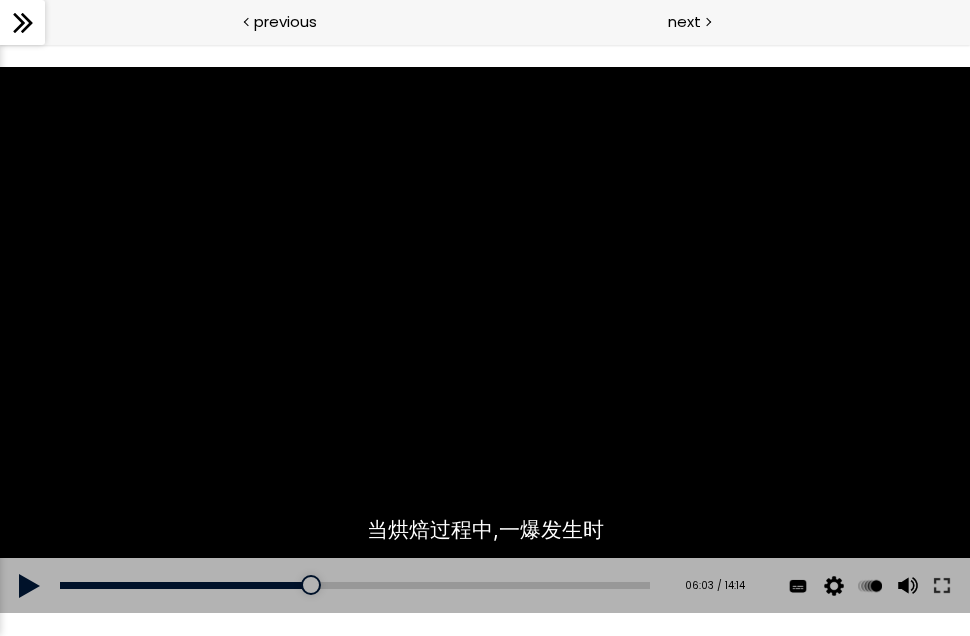 click at bounding box center [485, 340] 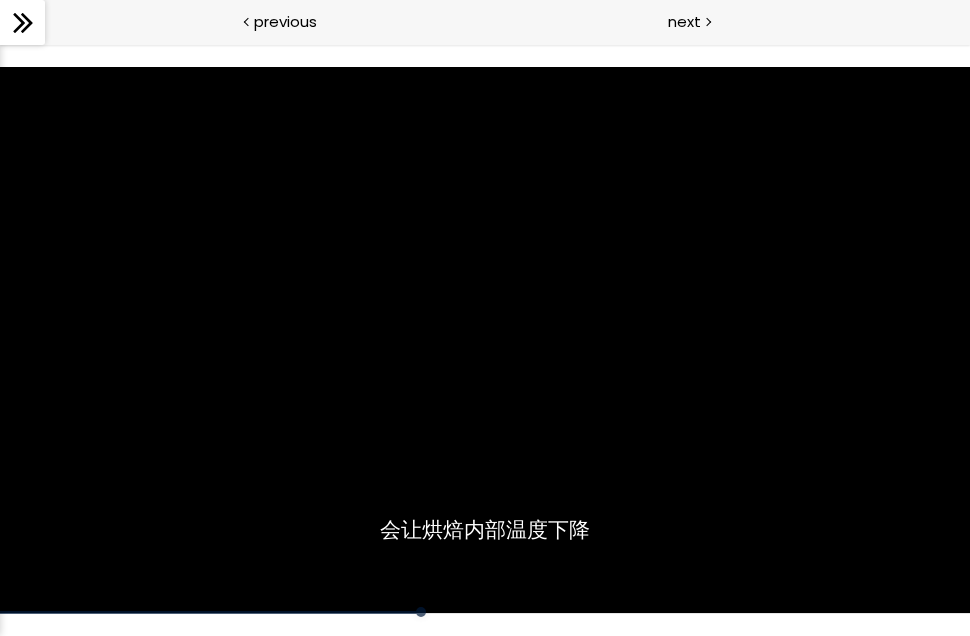 scroll, scrollTop: 0, scrollLeft: 0, axis: both 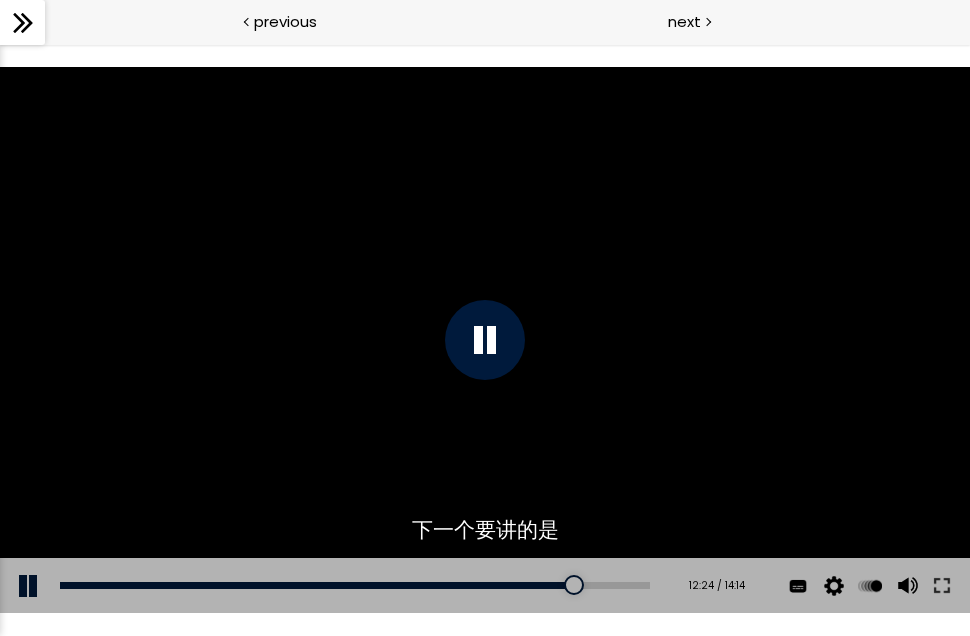 click at bounding box center (485, 340) 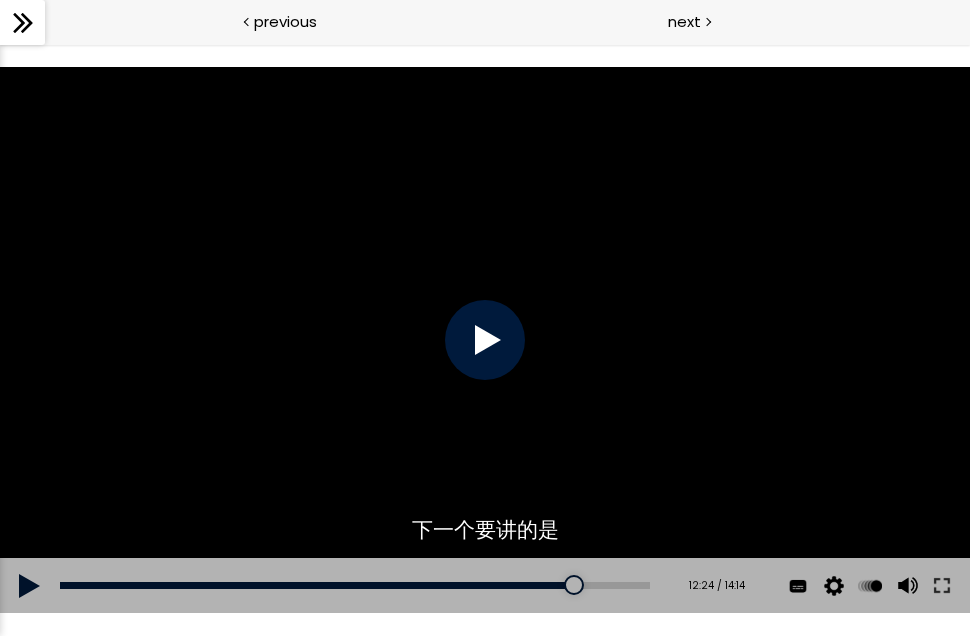 click at bounding box center (485, 340) 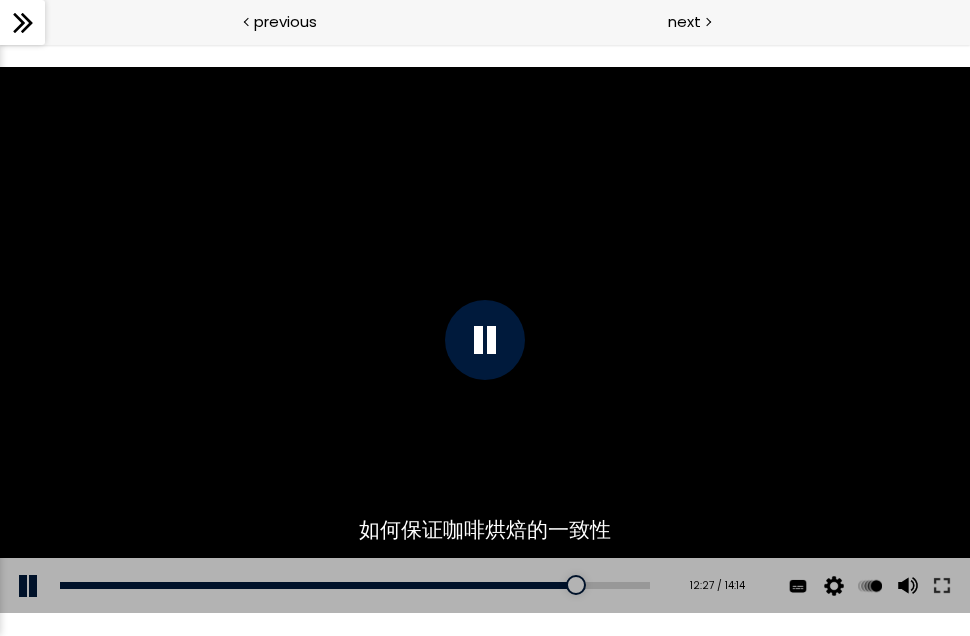 scroll, scrollTop: 0, scrollLeft: 0, axis: both 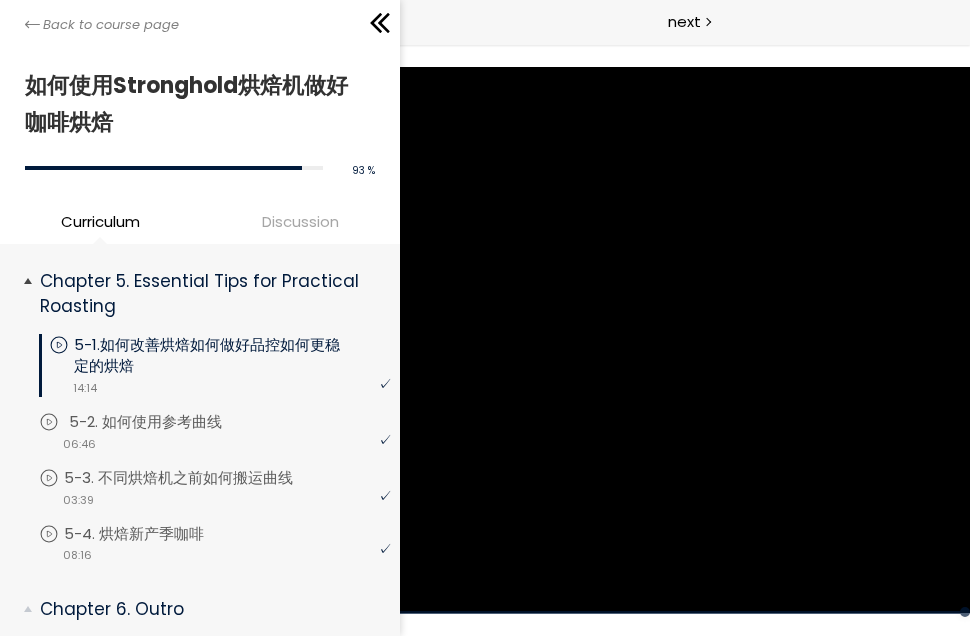 click on "video     06:46" at bounding box center (214, 443) 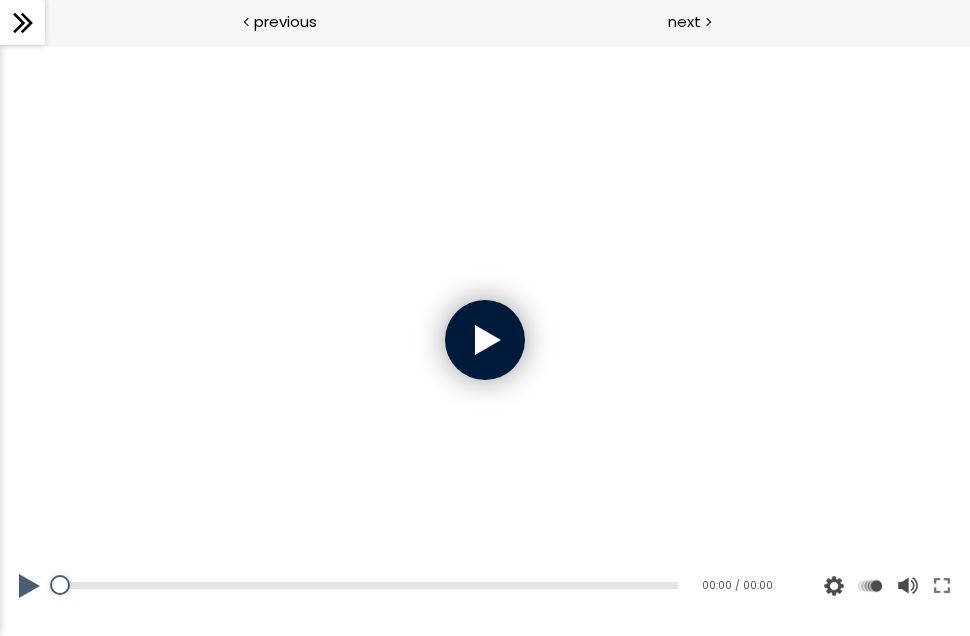 scroll, scrollTop: 0, scrollLeft: 0, axis: both 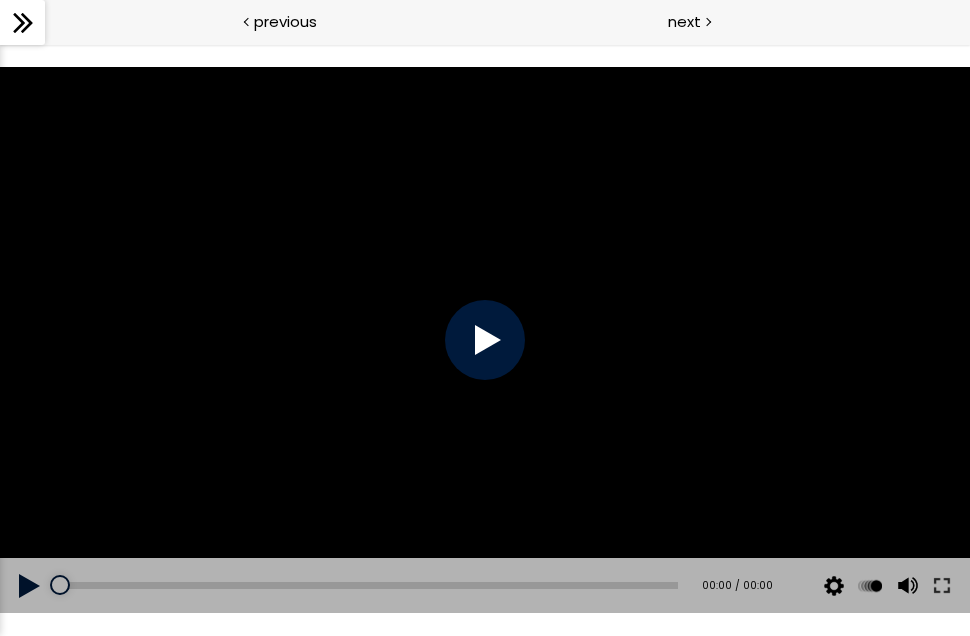 click at bounding box center (485, 340) 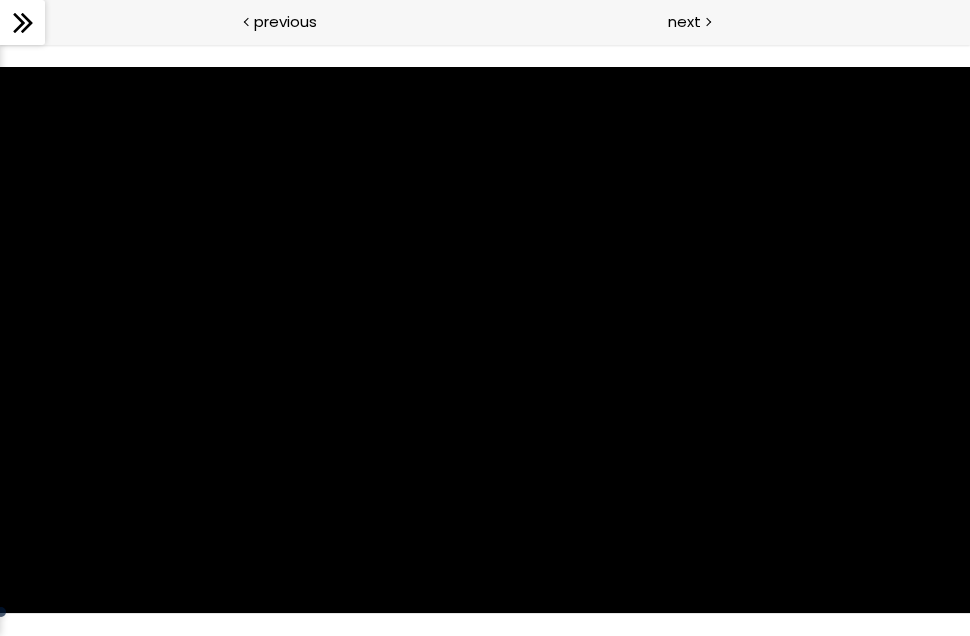 click at bounding box center (485, 340) 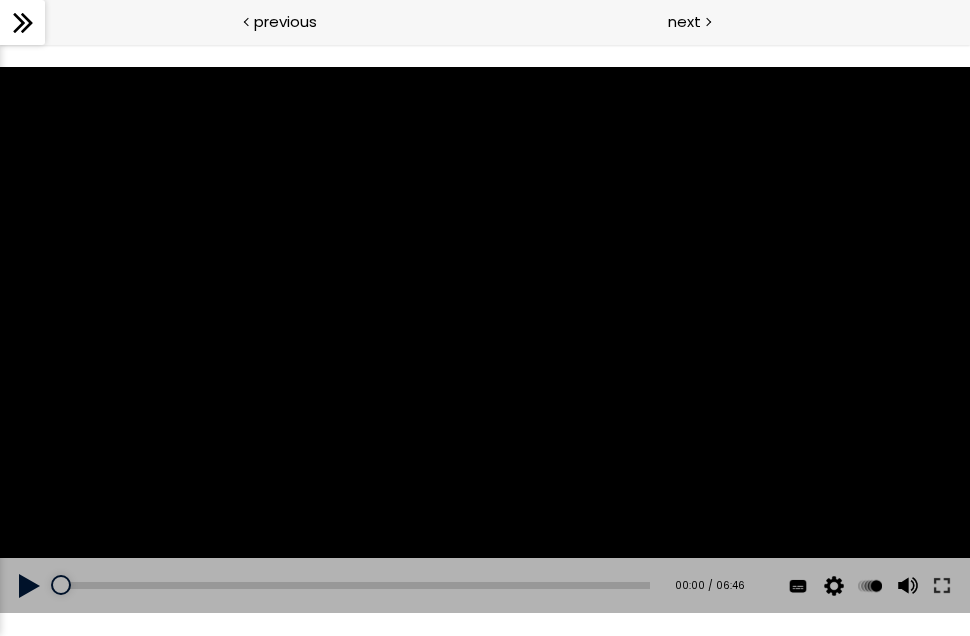 click at bounding box center (485, 340) 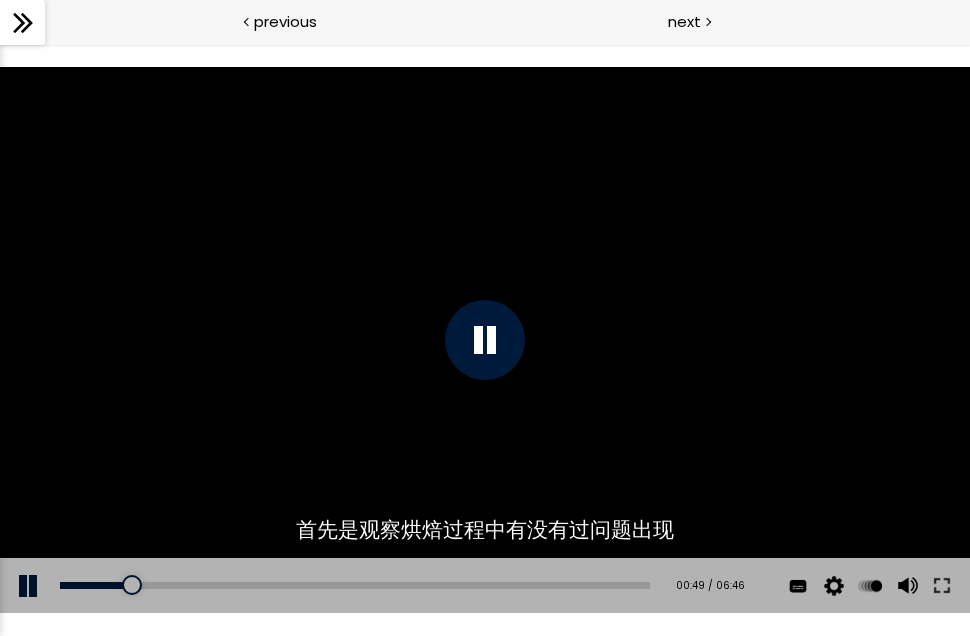 click at bounding box center (485, 340) 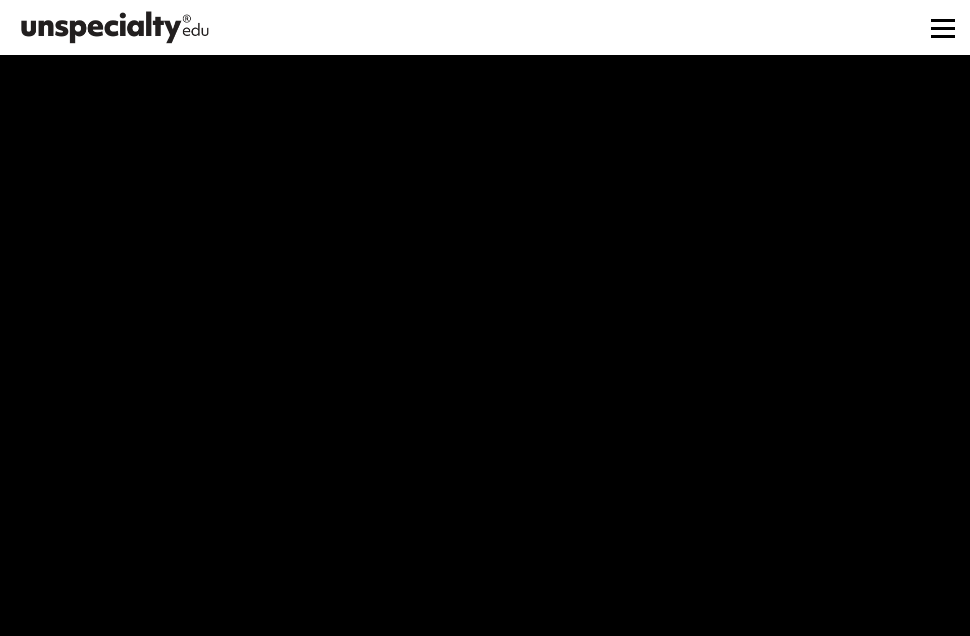 scroll, scrollTop: 0, scrollLeft: 0, axis: both 